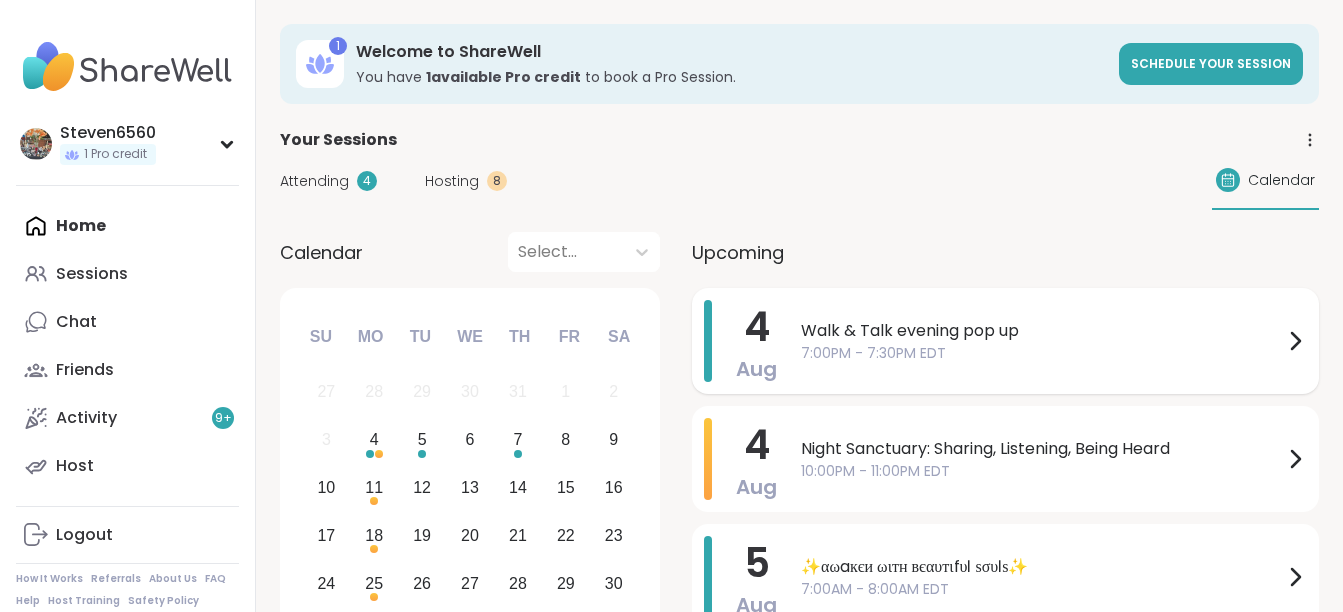 scroll, scrollTop: 0, scrollLeft: 0, axis: both 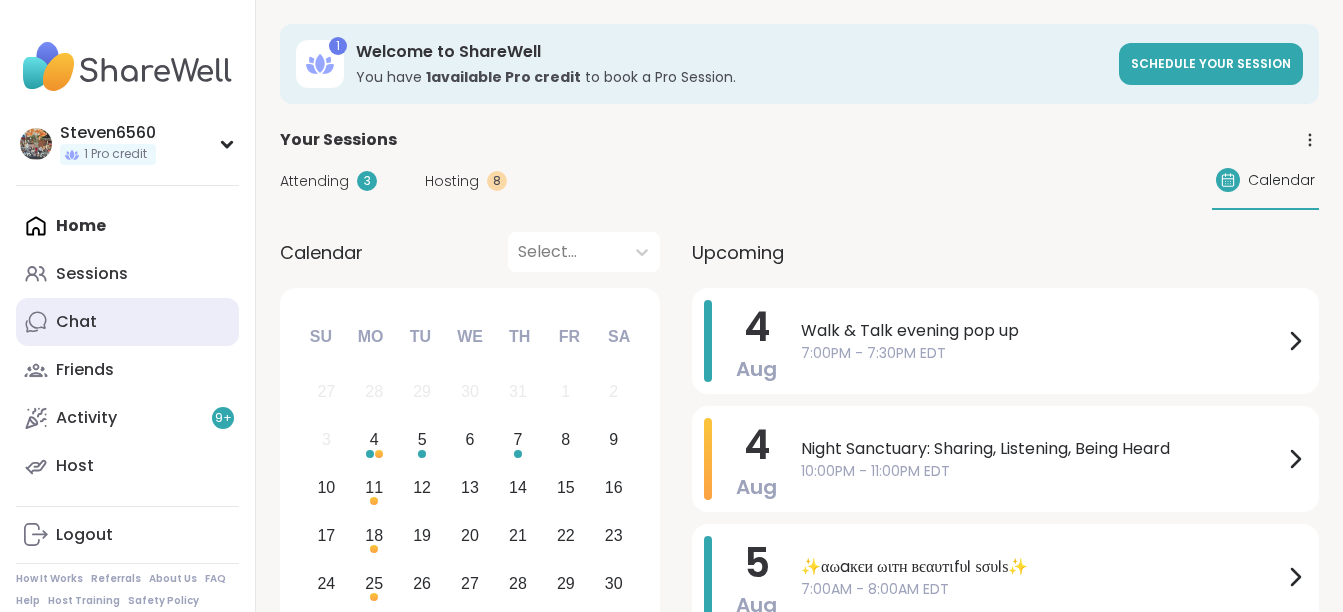 click on "Chat" at bounding box center [127, 322] 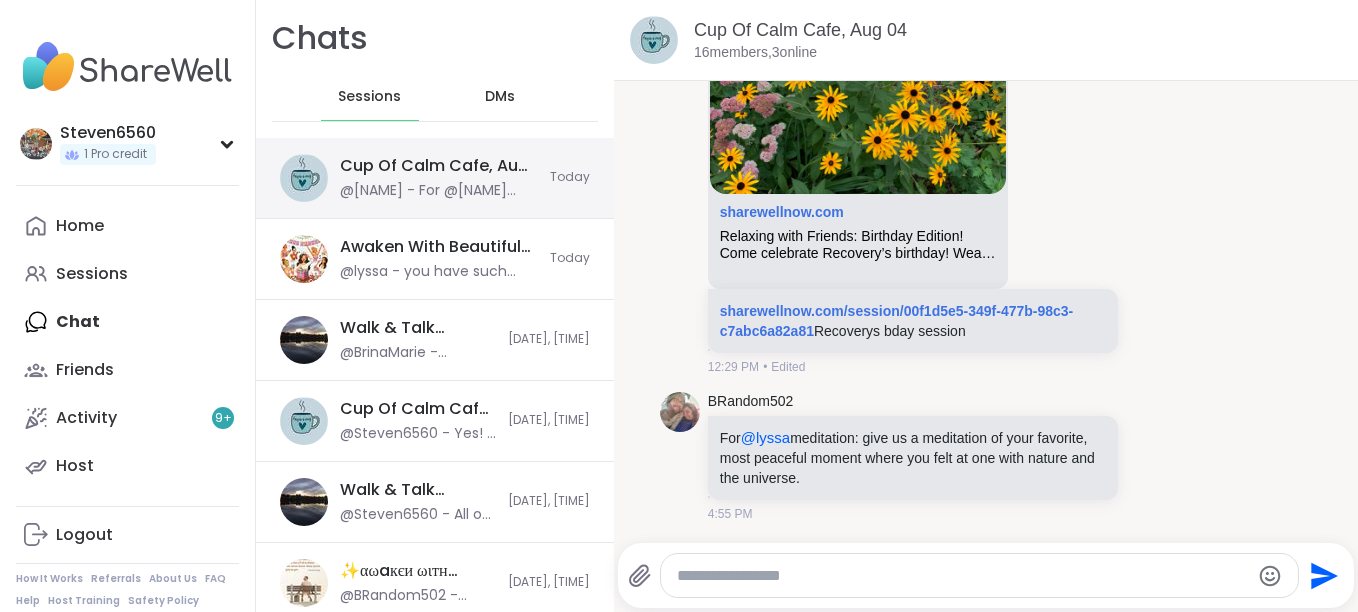 scroll, scrollTop: 4602, scrollLeft: 0, axis: vertical 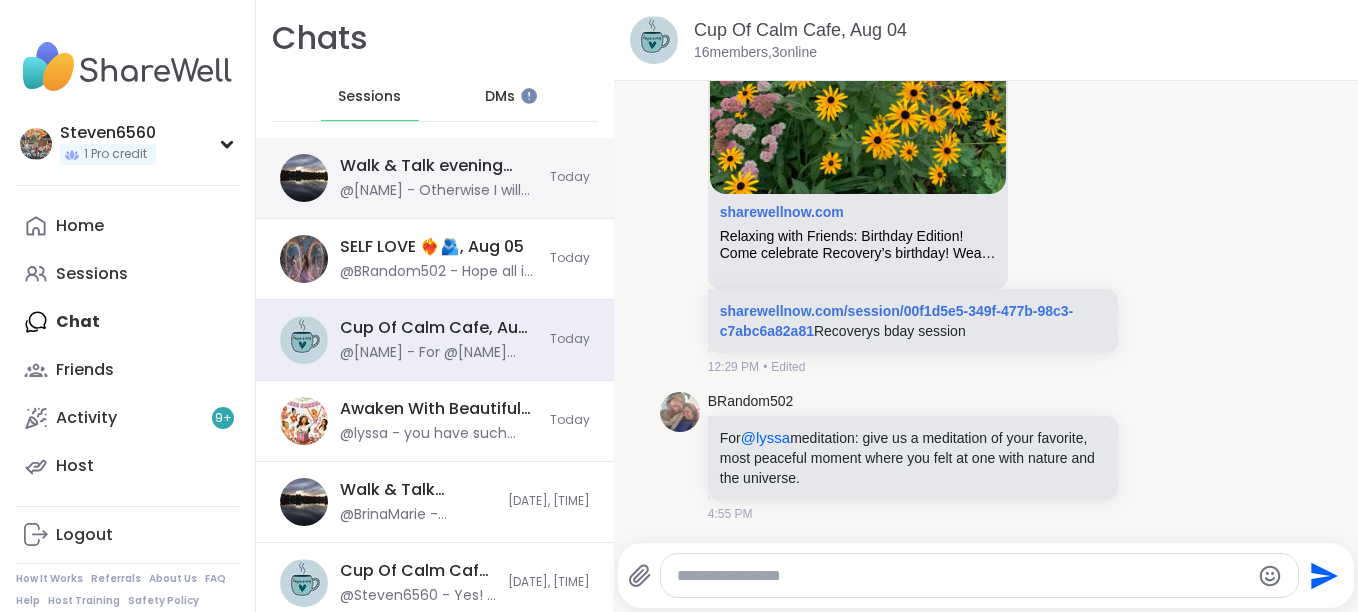 click on "@Steven6560 - Otherwise I will go back to teaching and practicing Mindfulness and the chakras" at bounding box center (439, 191) 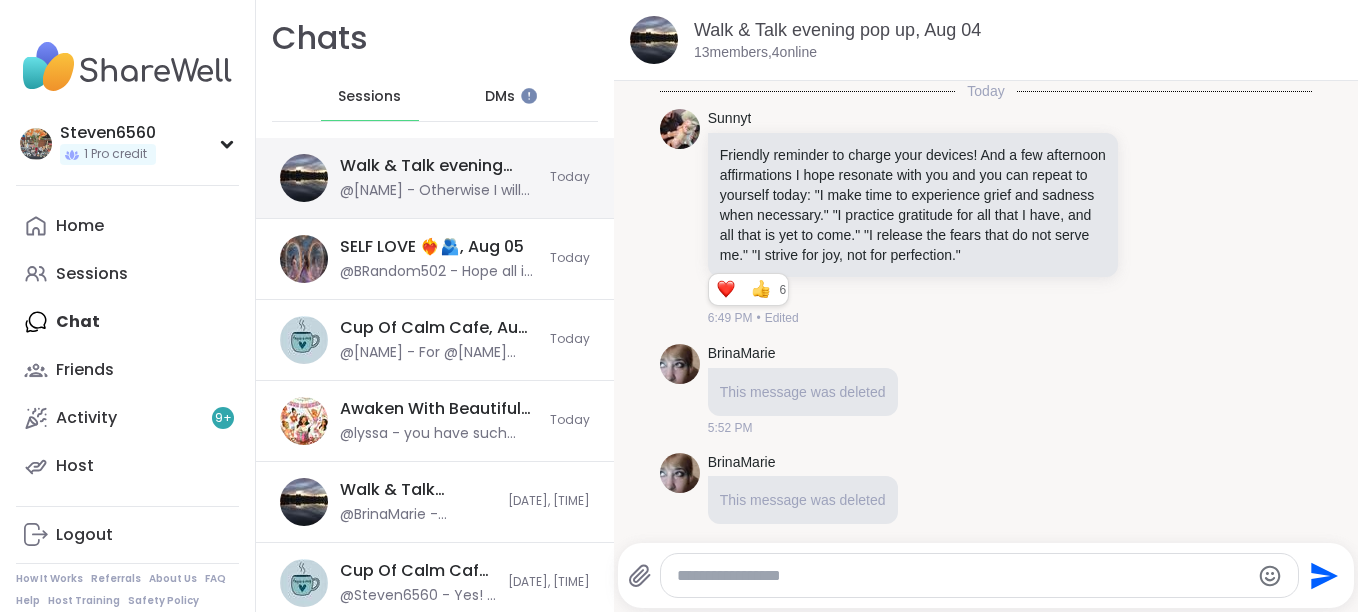 scroll, scrollTop: 5256, scrollLeft: 0, axis: vertical 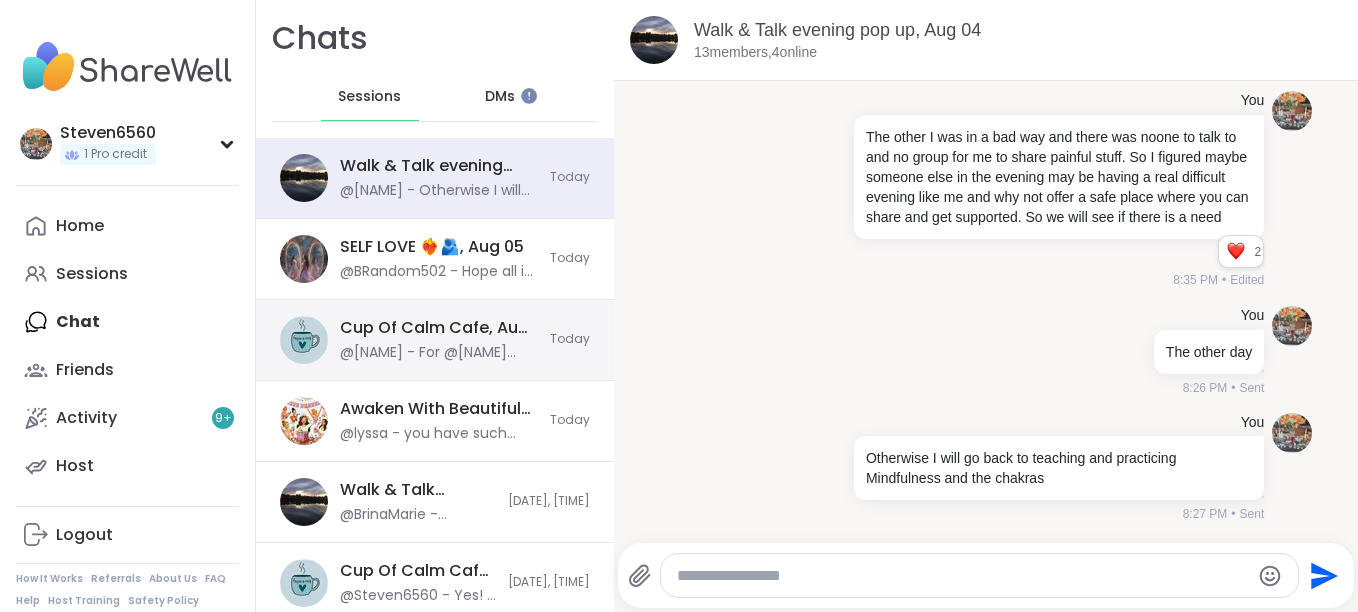 click on "Cup Of Calm Cafe, Aug 04 @BRandom502 - For @lyssa meditation: give us a meditation of your favorite, most peaceful moment where you felt at one with nature and the universe.  Today" at bounding box center (435, 340) 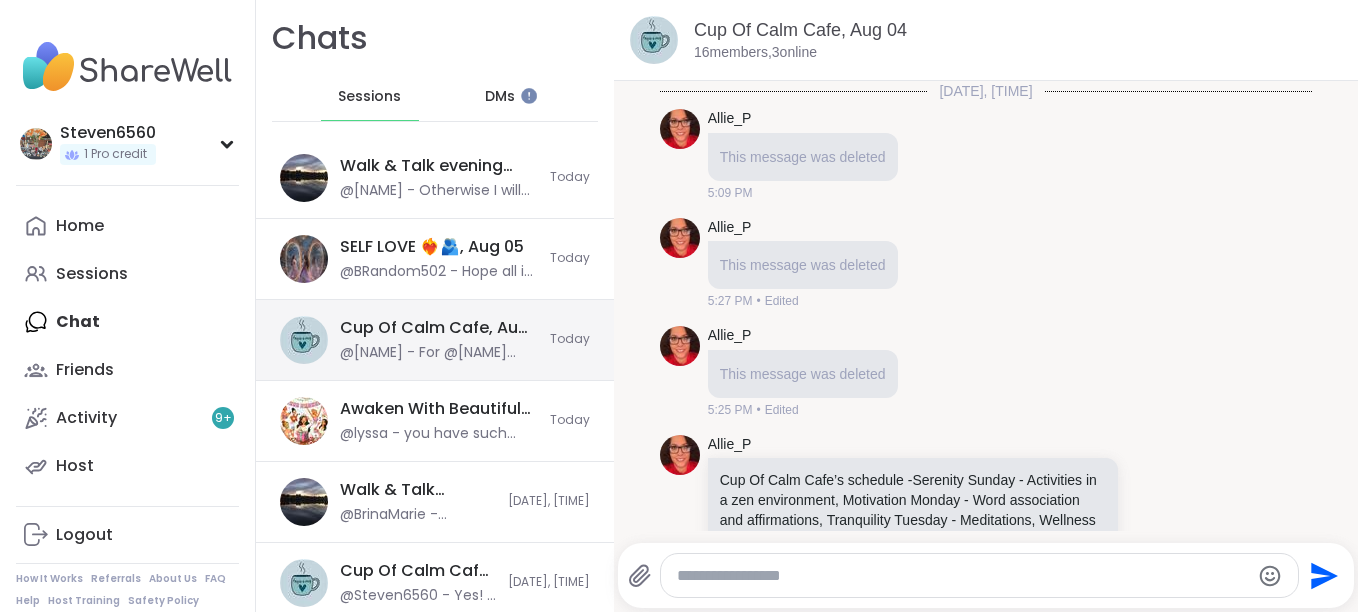 scroll, scrollTop: 4602, scrollLeft: 0, axis: vertical 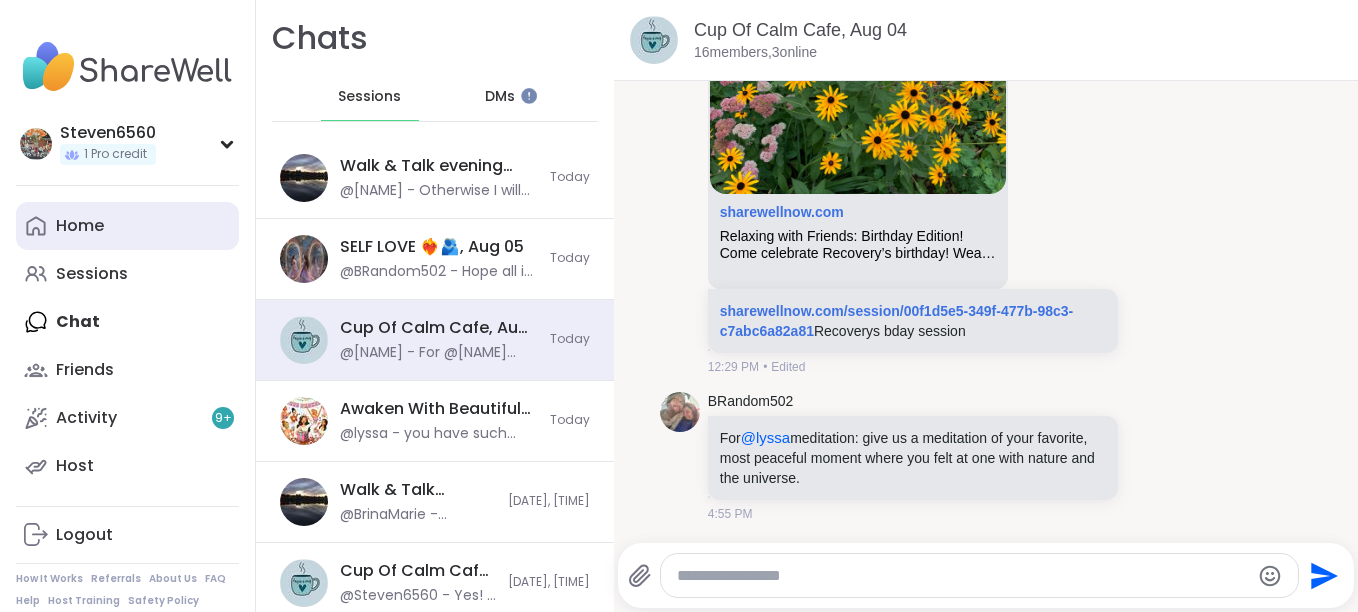 click on "Home" at bounding box center [80, 226] 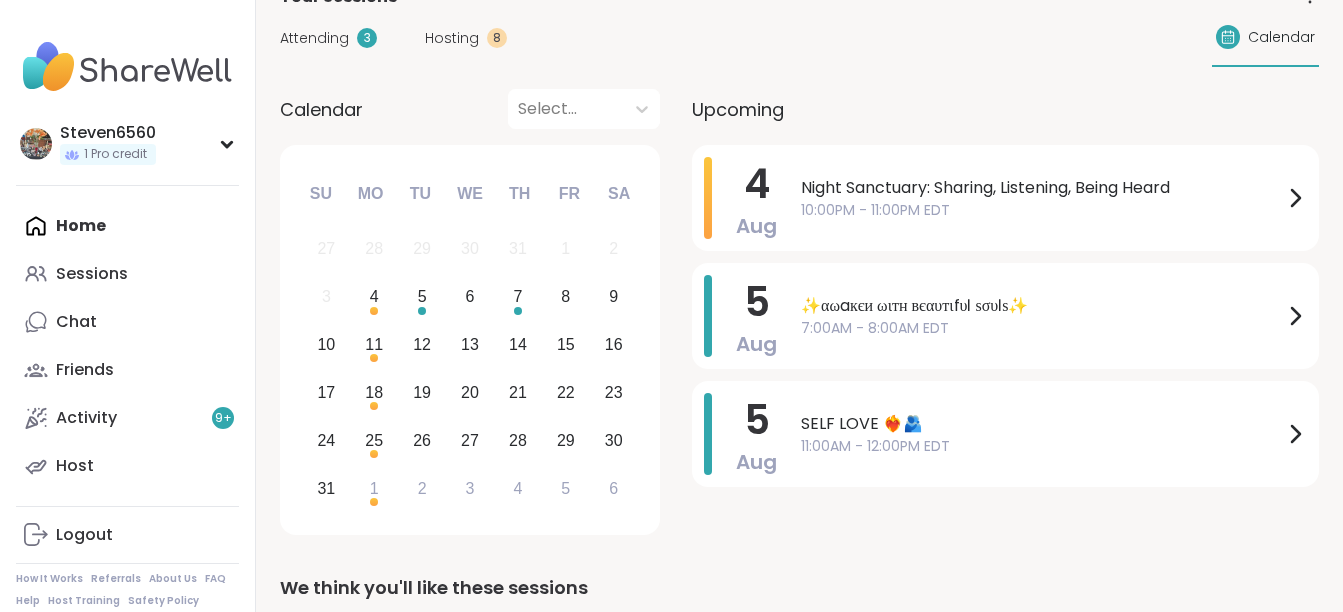 scroll, scrollTop: 160, scrollLeft: 0, axis: vertical 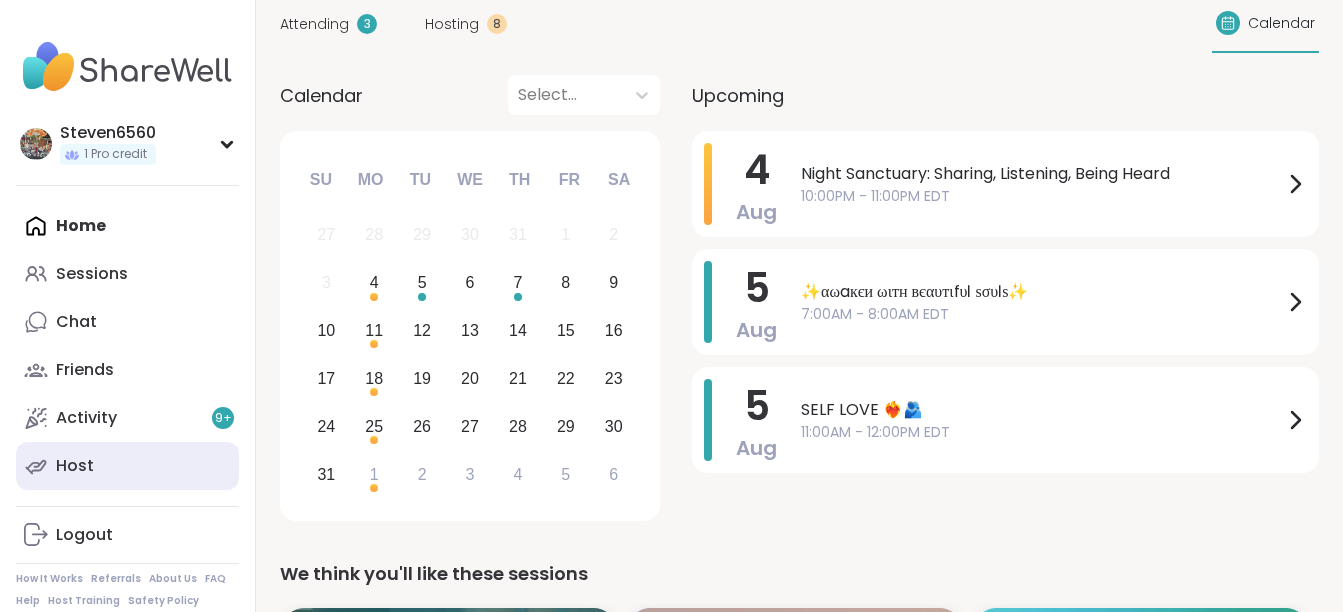 click on "Host" at bounding box center [75, 466] 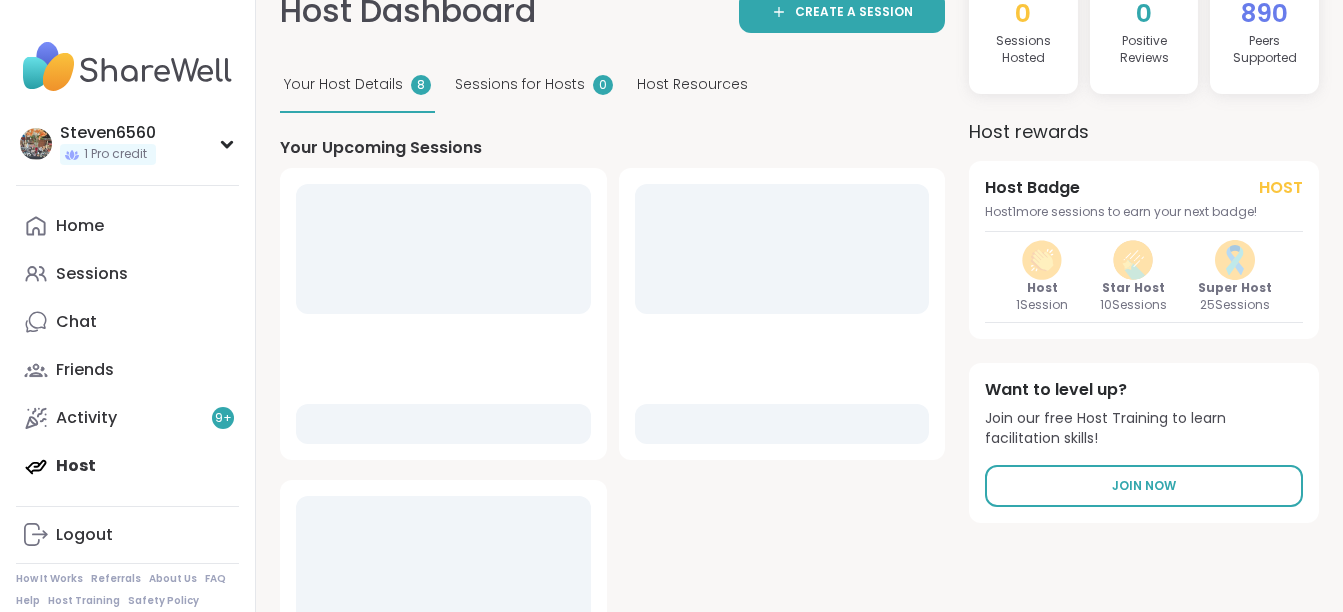 scroll, scrollTop: 0, scrollLeft: 0, axis: both 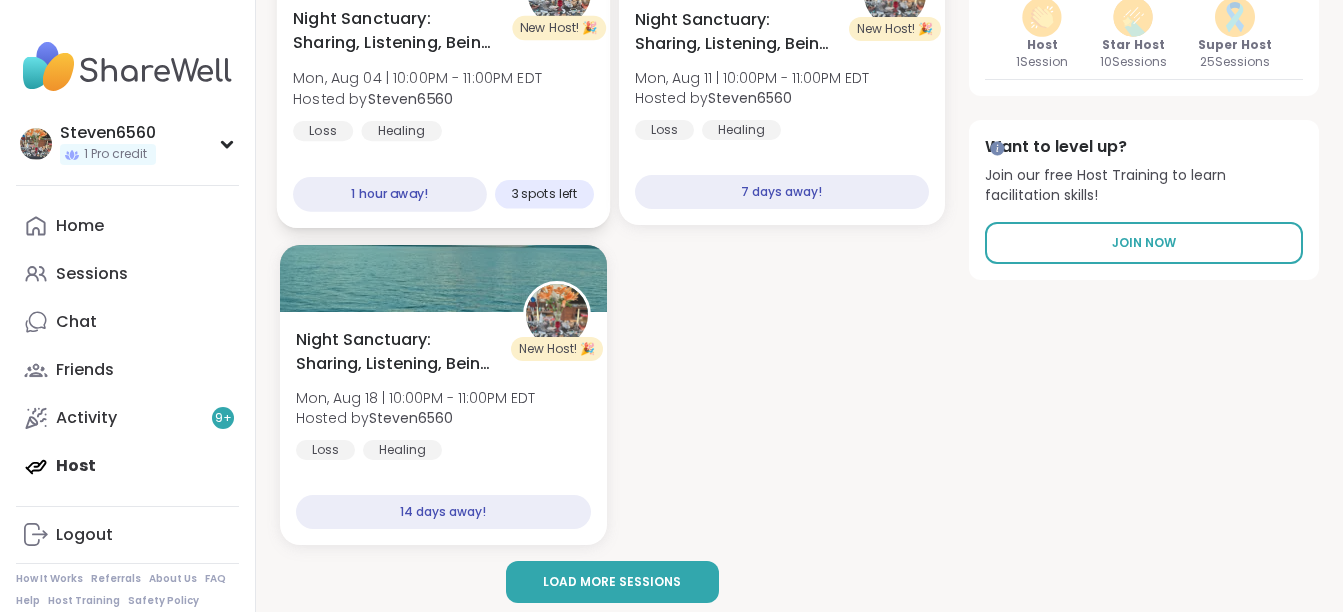 click on "Healing" at bounding box center (401, 131) 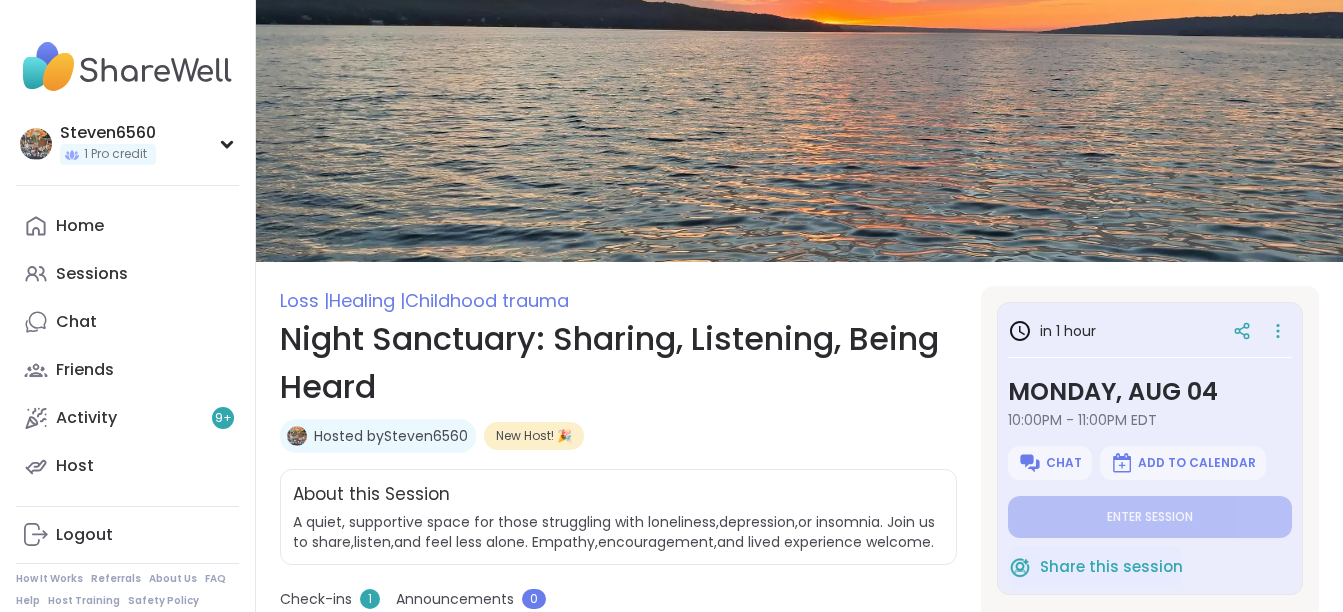 scroll, scrollTop: 0, scrollLeft: 0, axis: both 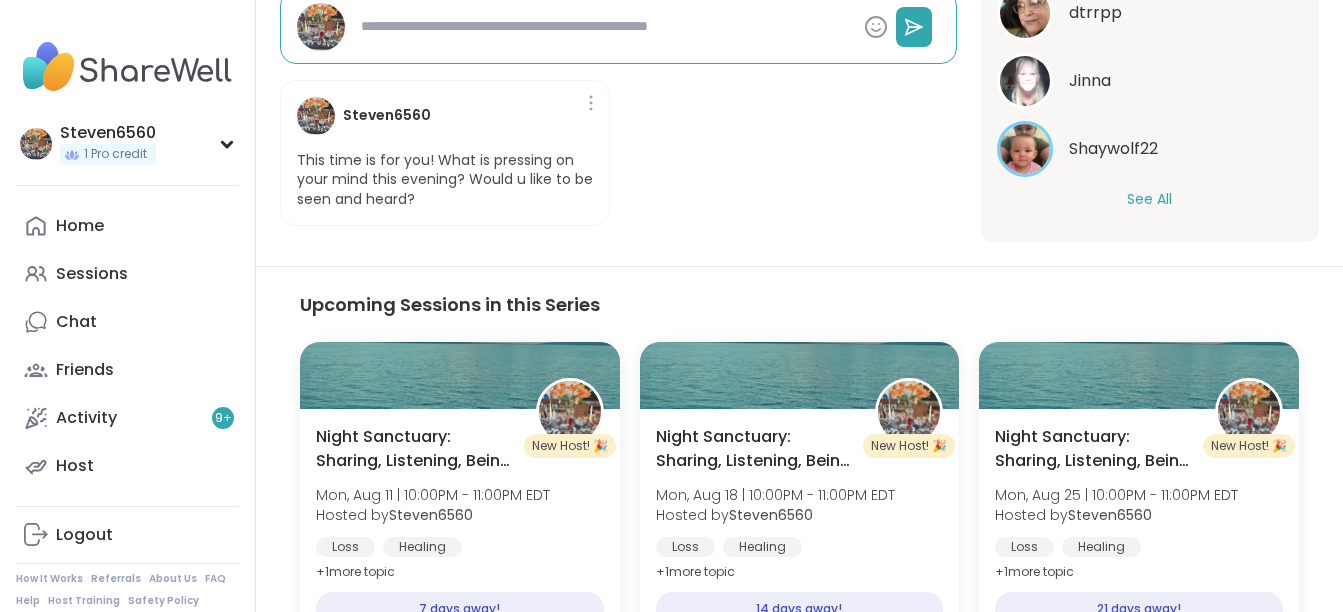 click on "See All" at bounding box center (1149, 199) 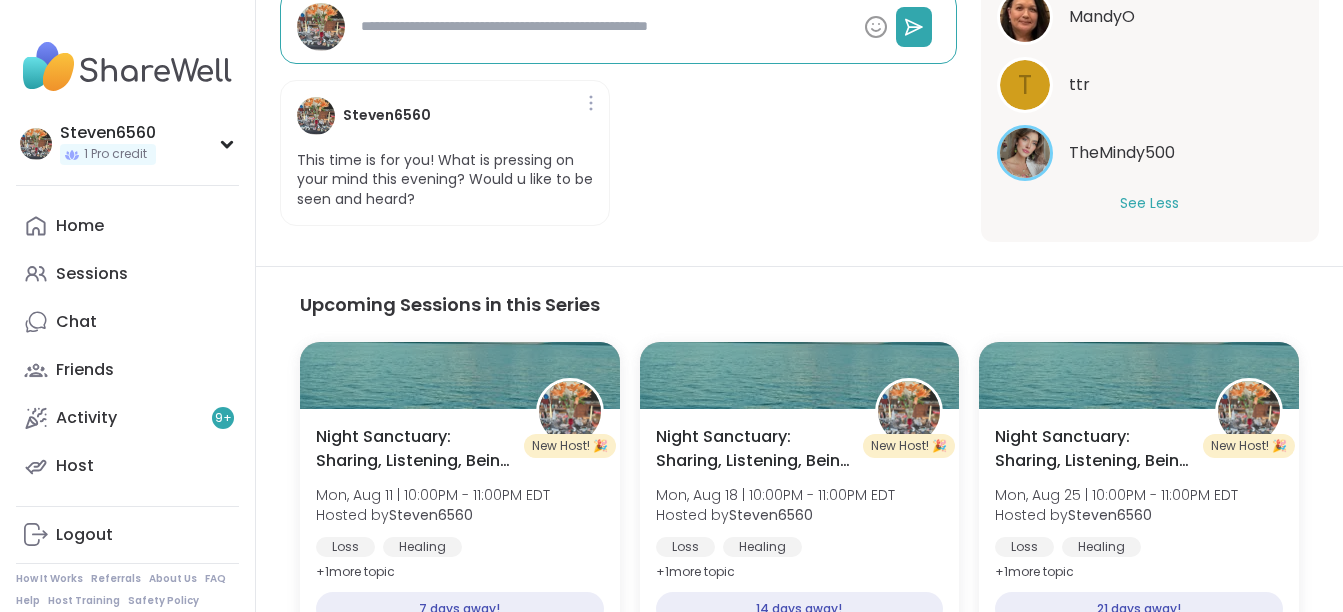 scroll, scrollTop: 441, scrollLeft: 0, axis: vertical 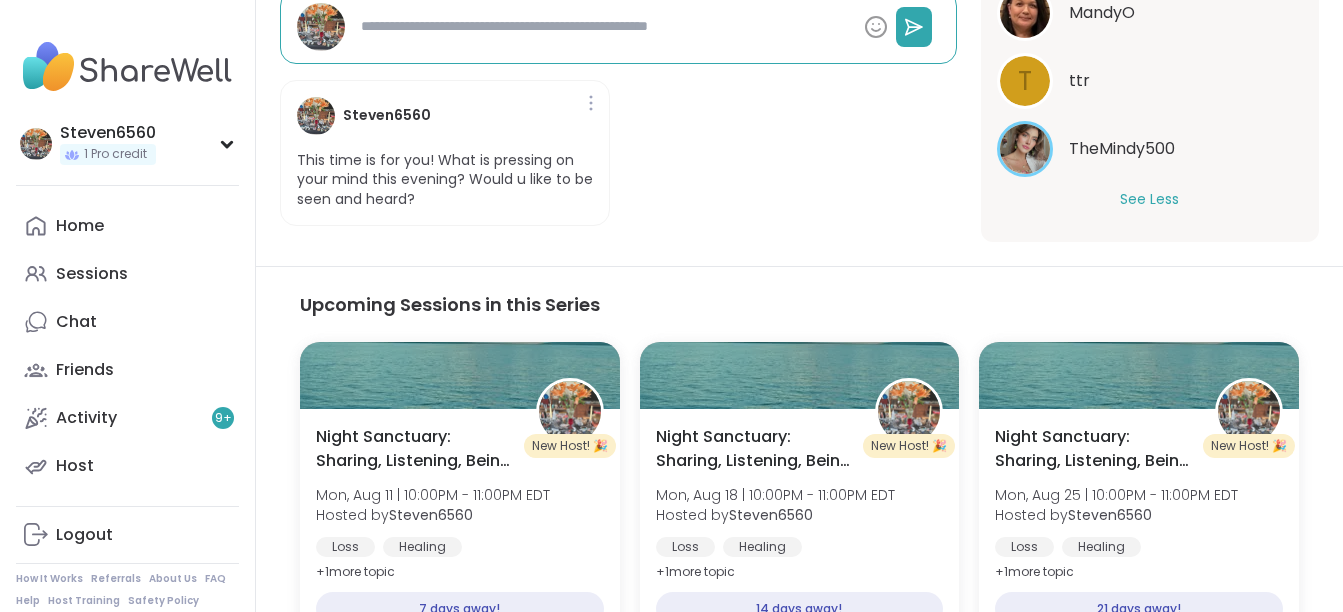 click on "t" at bounding box center (1025, 81) 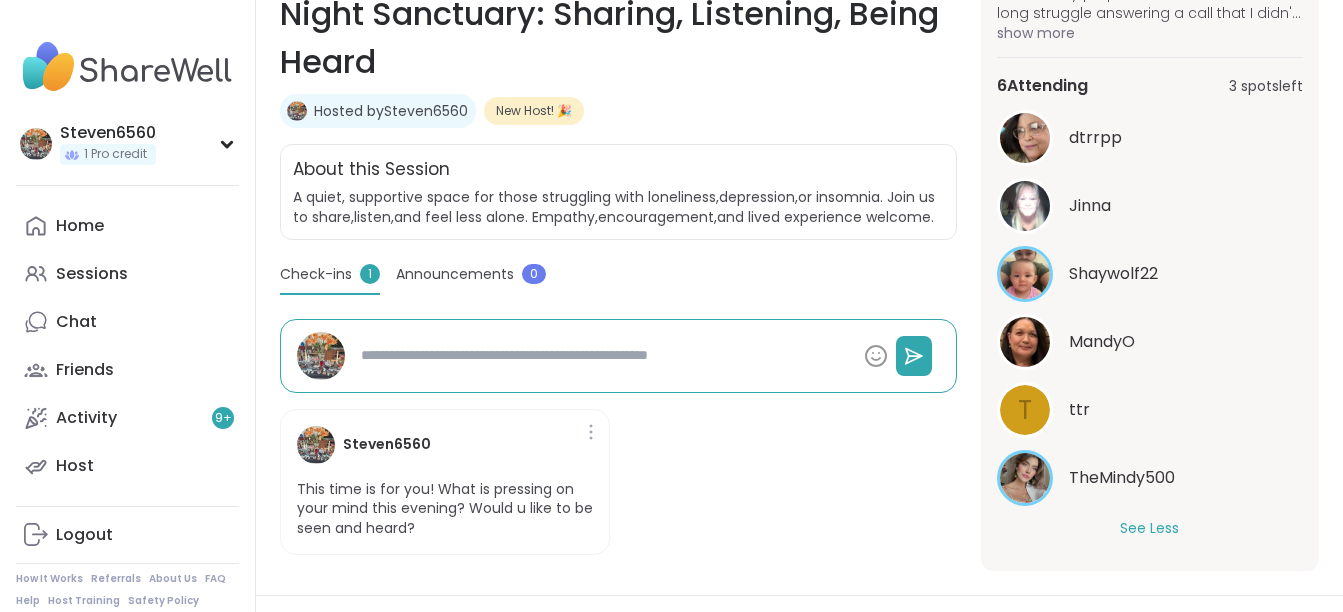 scroll, scrollTop: 307, scrollLeft: 0, axis: vertical 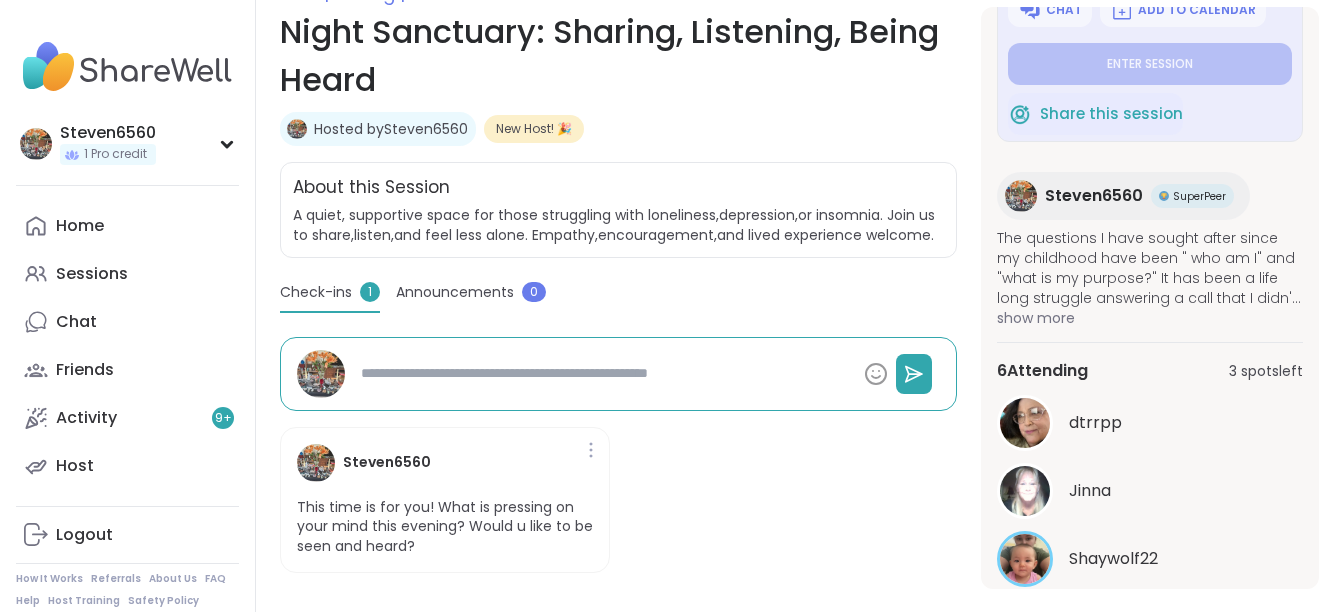 click on "Check-ins" at bounding box center [316, 292] 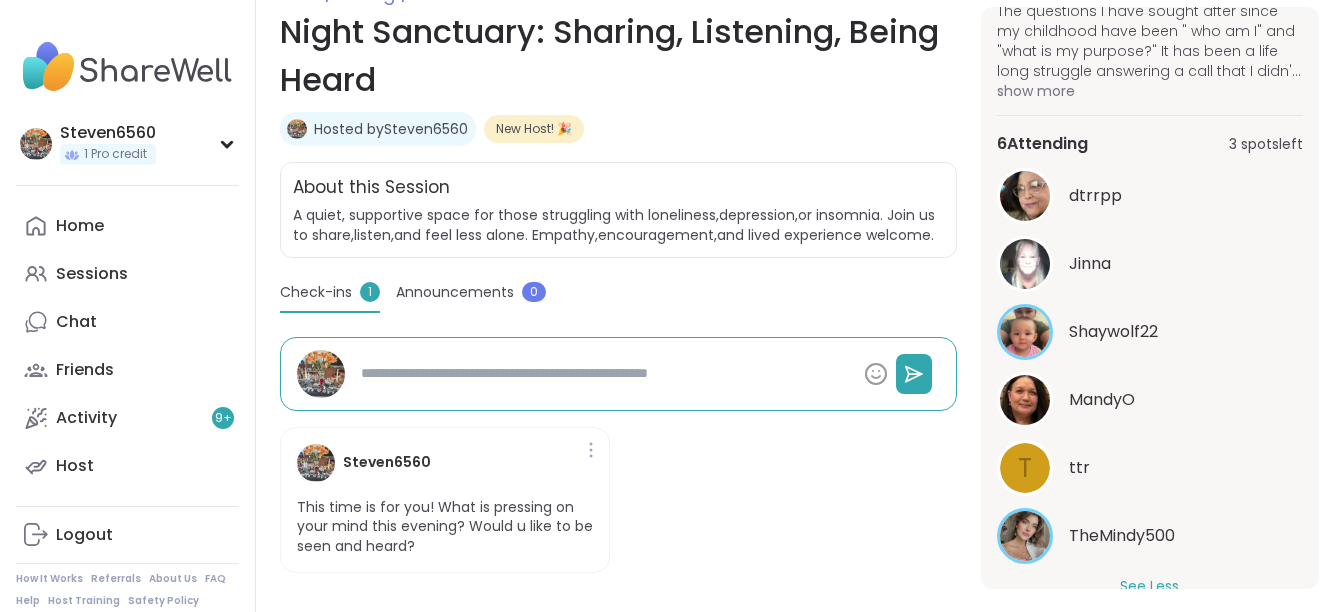 scroll, scrollTop: 441, scrollLeft: 0, axis: vertical 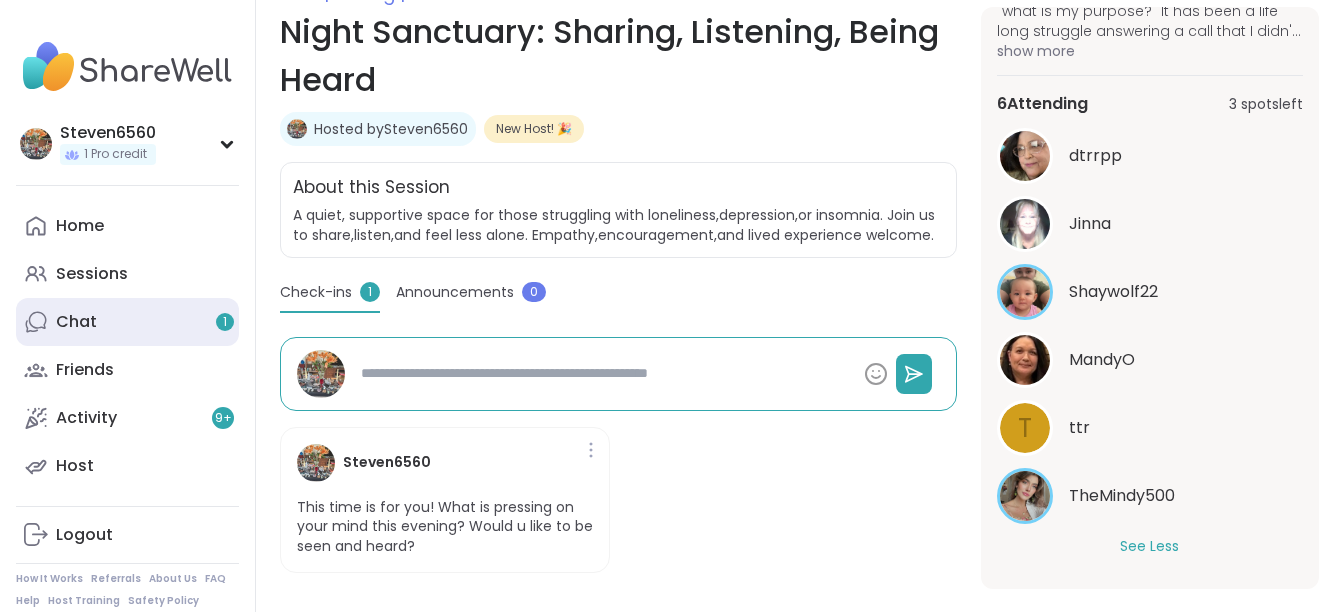 click on "Chat 1" at bounding box center [76, 322] 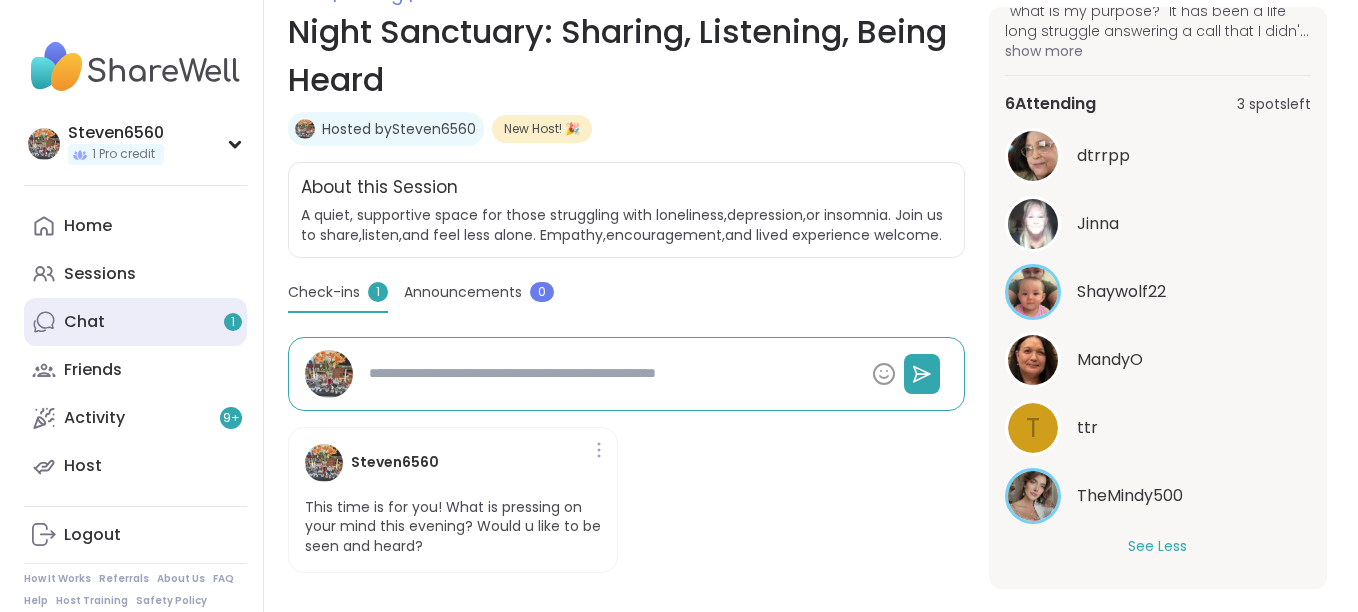 scroll, scrollTop: 0, scrollLeft: 0, axis: both 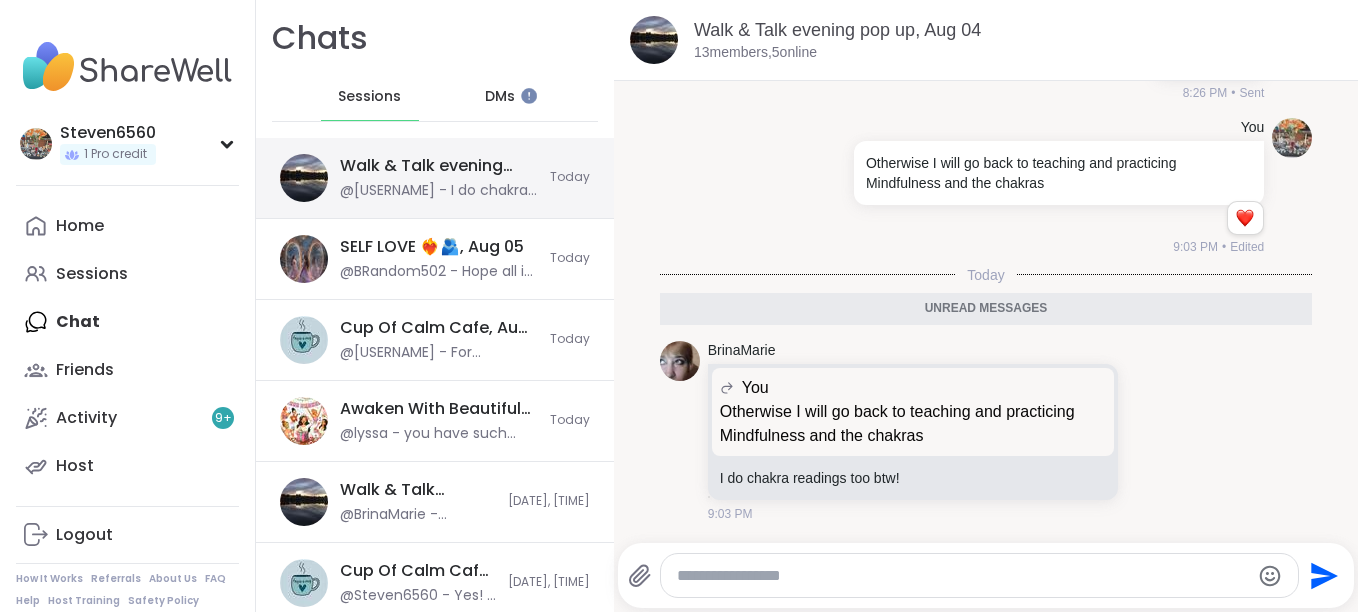 click on "@BrinaMarie - I do chakra readings too btw!" at bounding box center [439, 191] 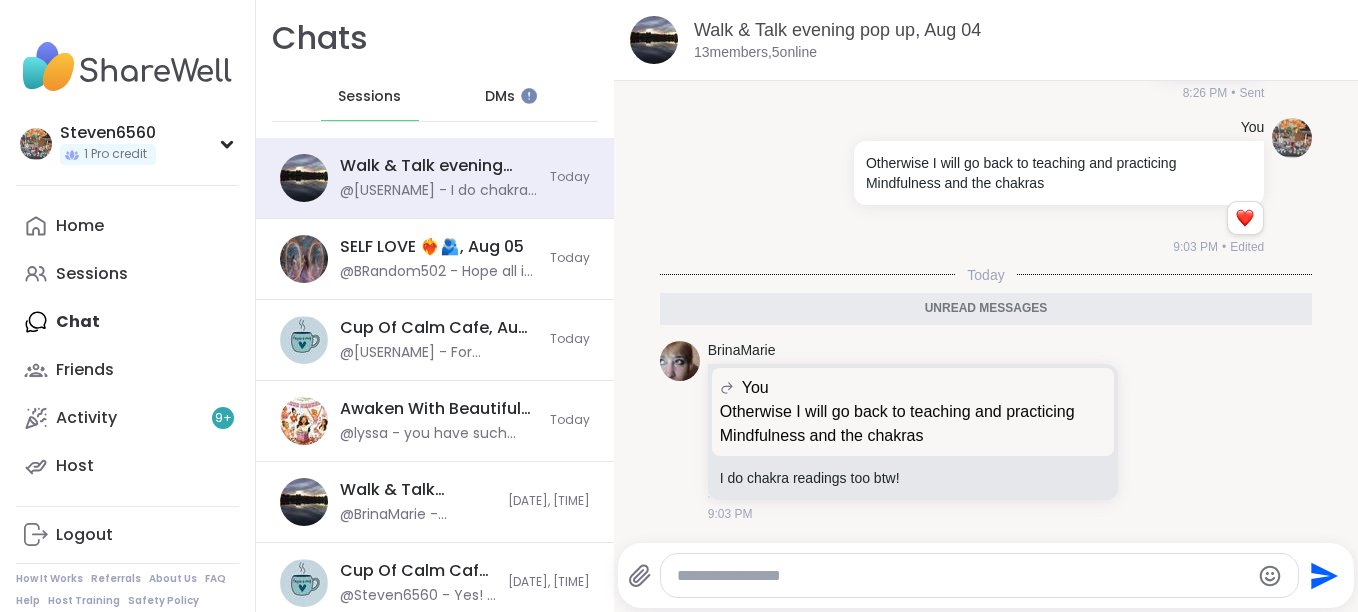 click at bounding box center (963, 576) 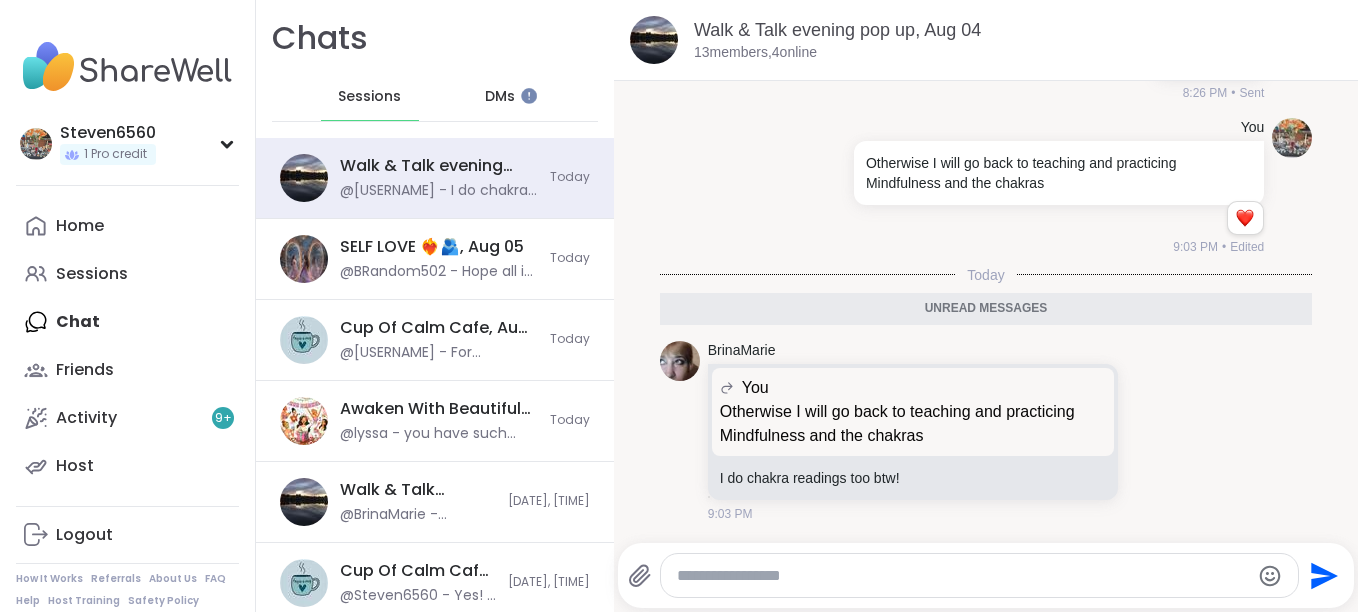 click at bounding box center [963, 576] 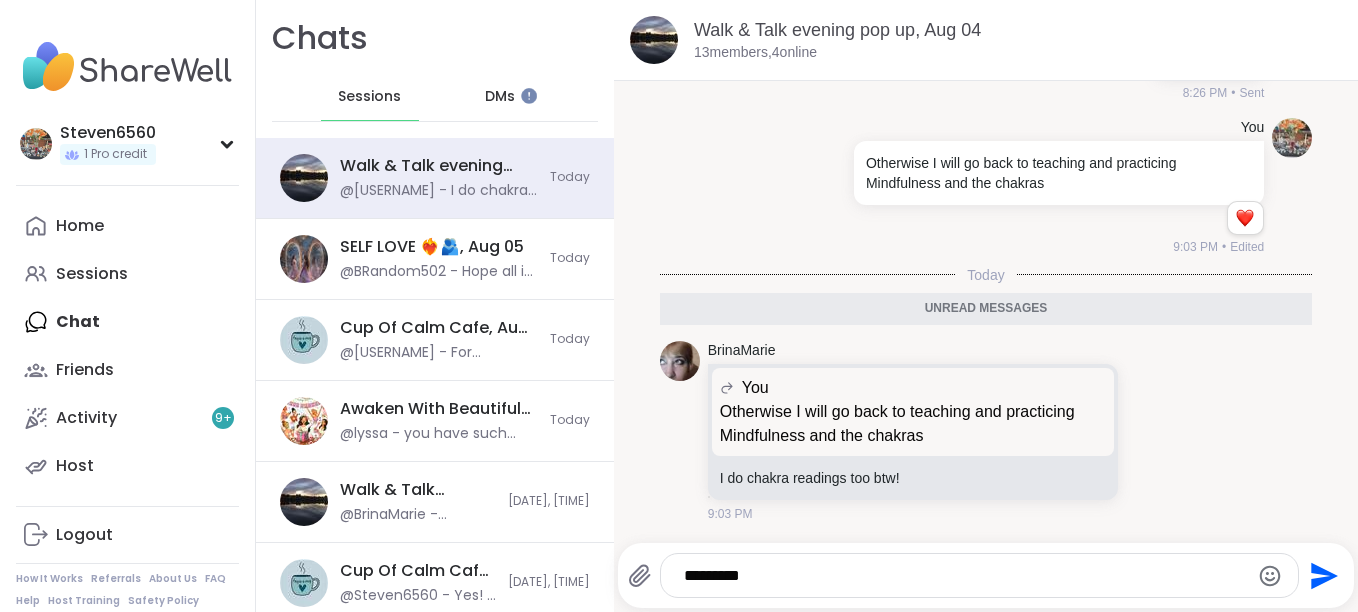 type on "*********" 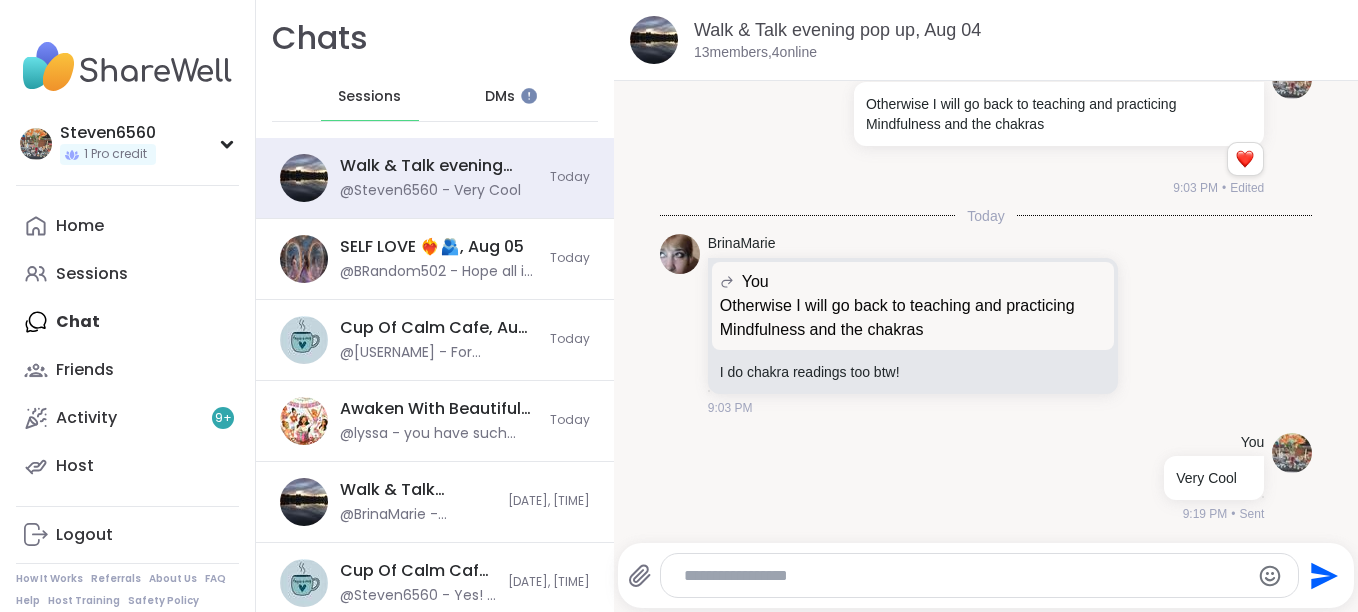 scroll, scrollTop: 5610, scrollLeft: 0, axis: vertical 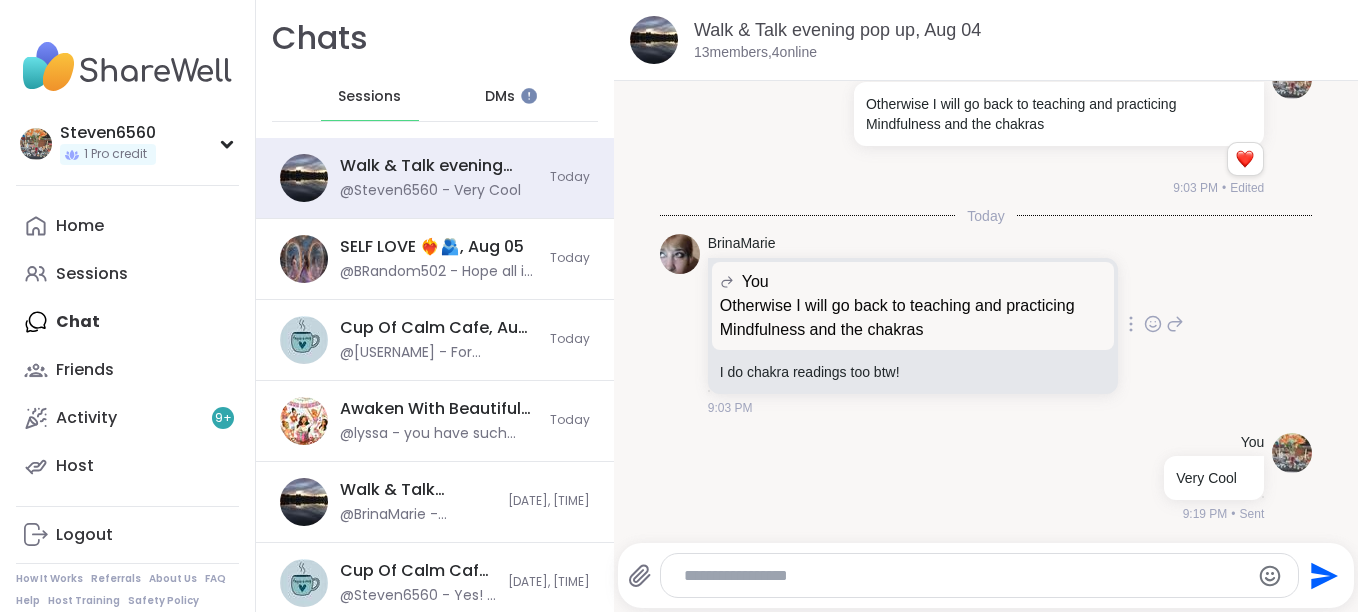 click at bounding box center (1153, 324) 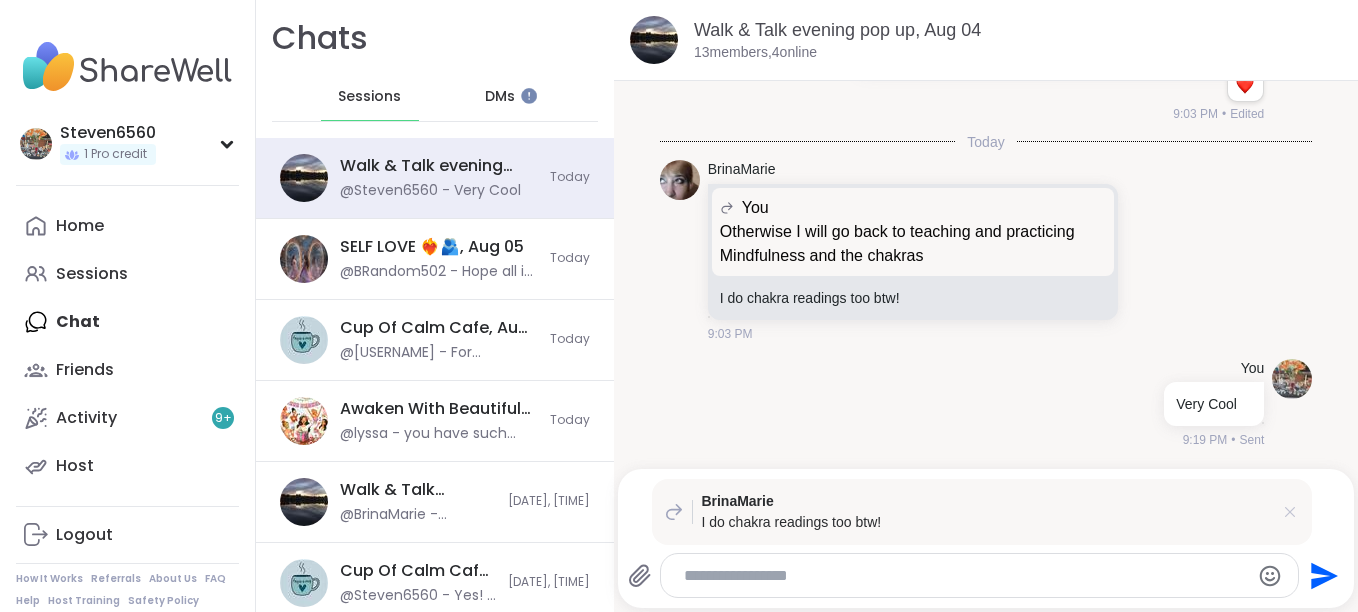 click 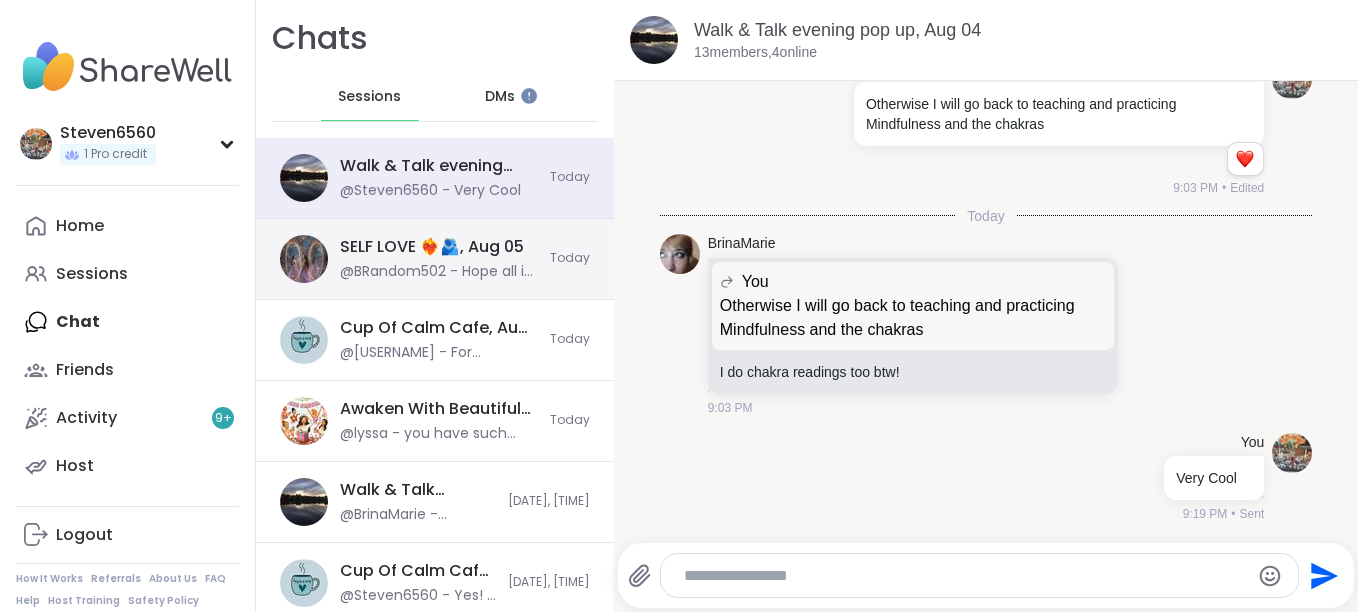 click on "@BRandom502 - Hope all is well, friend. We're here for you." at bounding box center (439, 272) 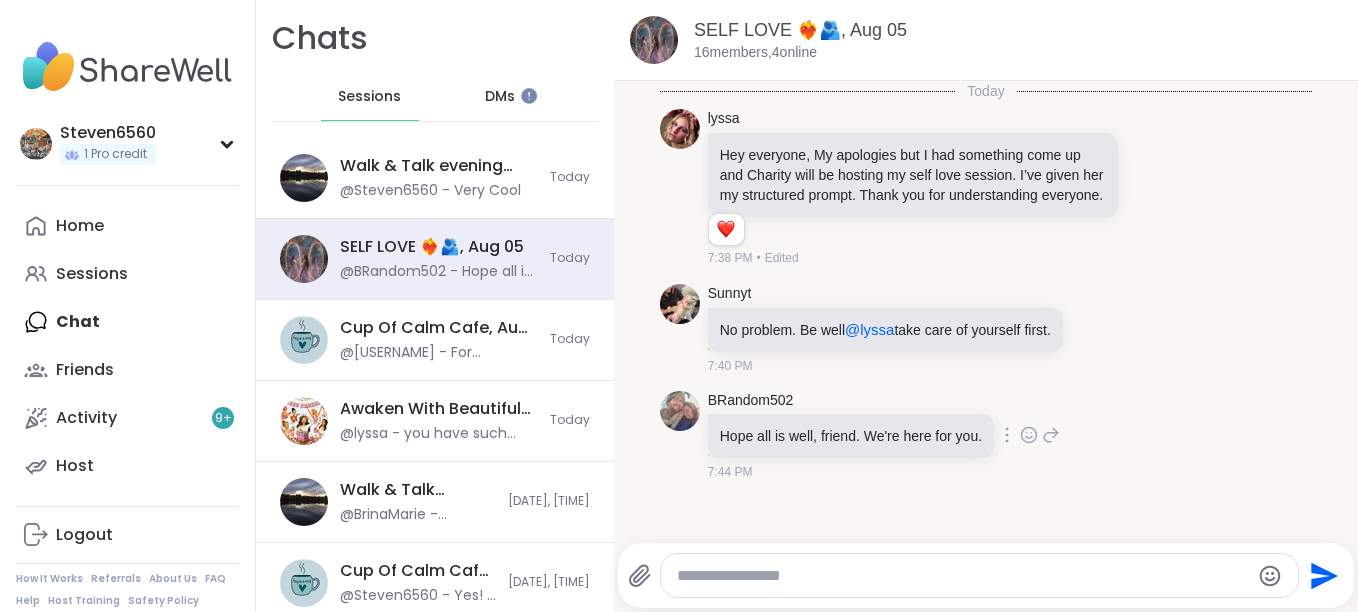 click on "BRandom502 Hope all is well, friend. We're here for you. 7:44 PM" at bounding box center [986, 436] 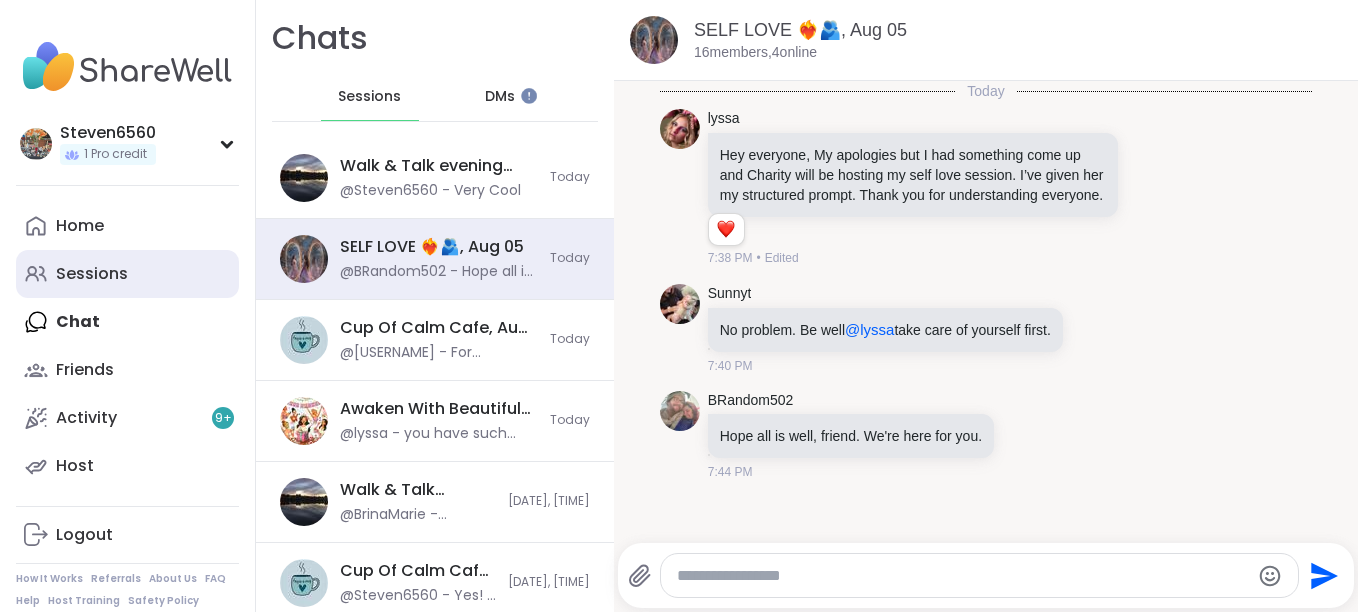 click on "Sessions" at bounding box center (92, 274) 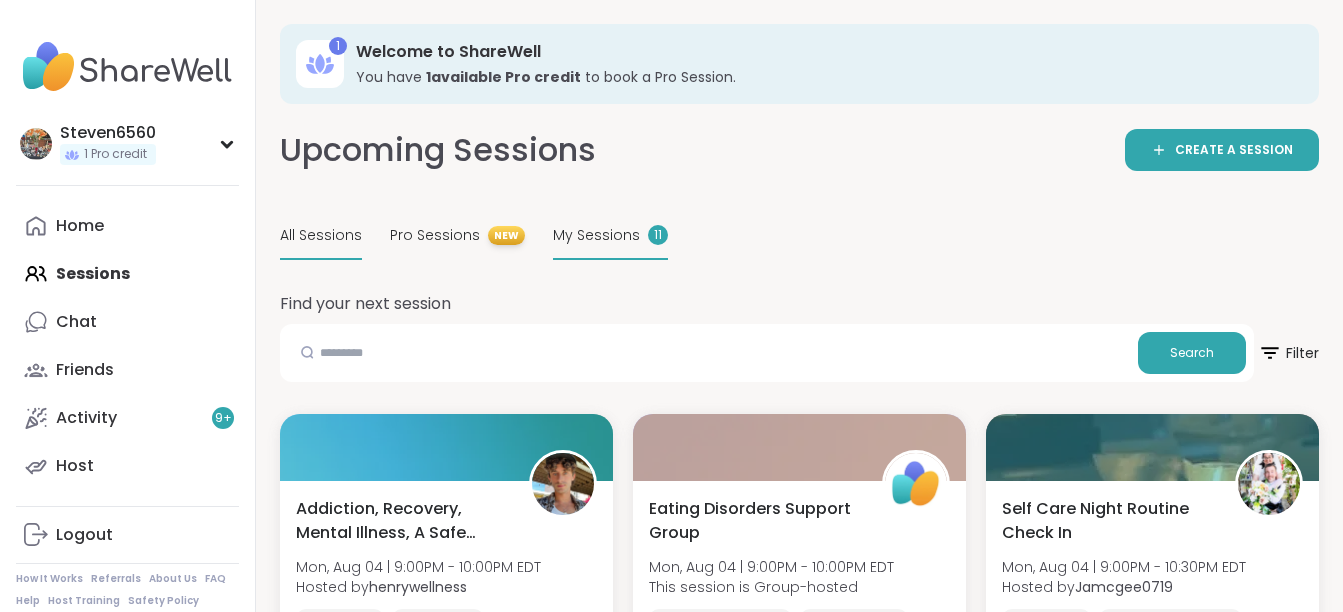 click on "My Sessions" at bounding box center [596, 235] 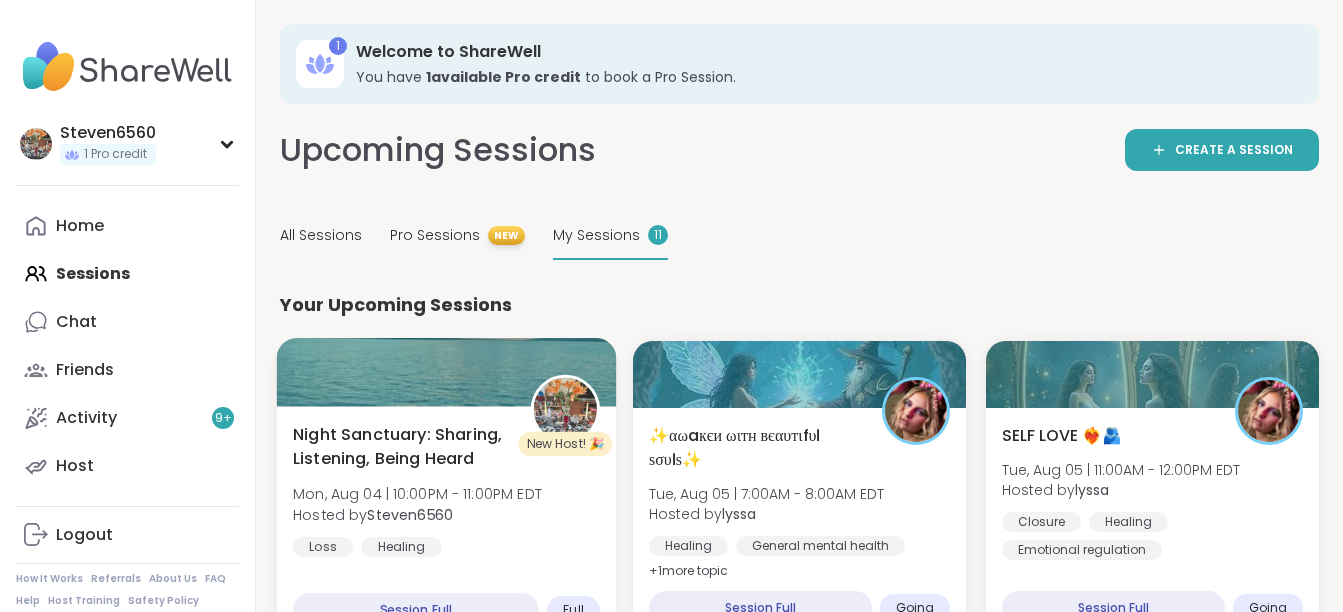 click on "Night Sanctuary: Sharing, Listening, Being Heard" at bounding box center [400, 447] 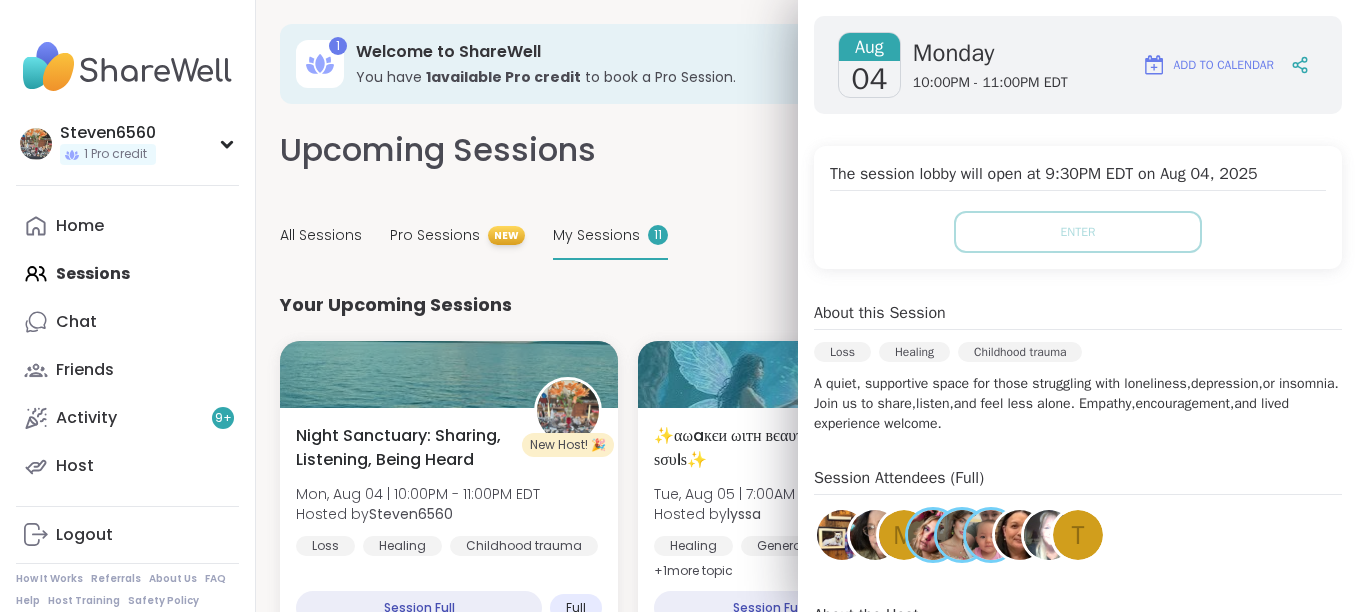 scroll, scrollTop: 320, scrollLeft: 0, axis: vertical 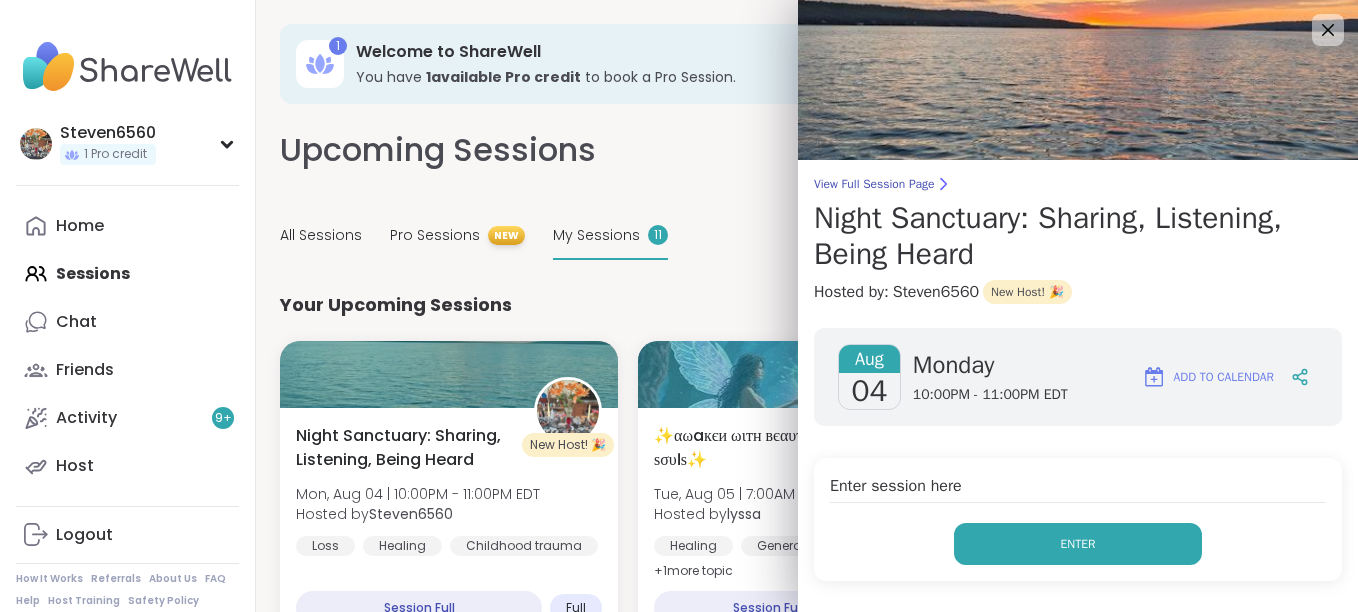 click on "Enter" at bounding box center (1078, 544) 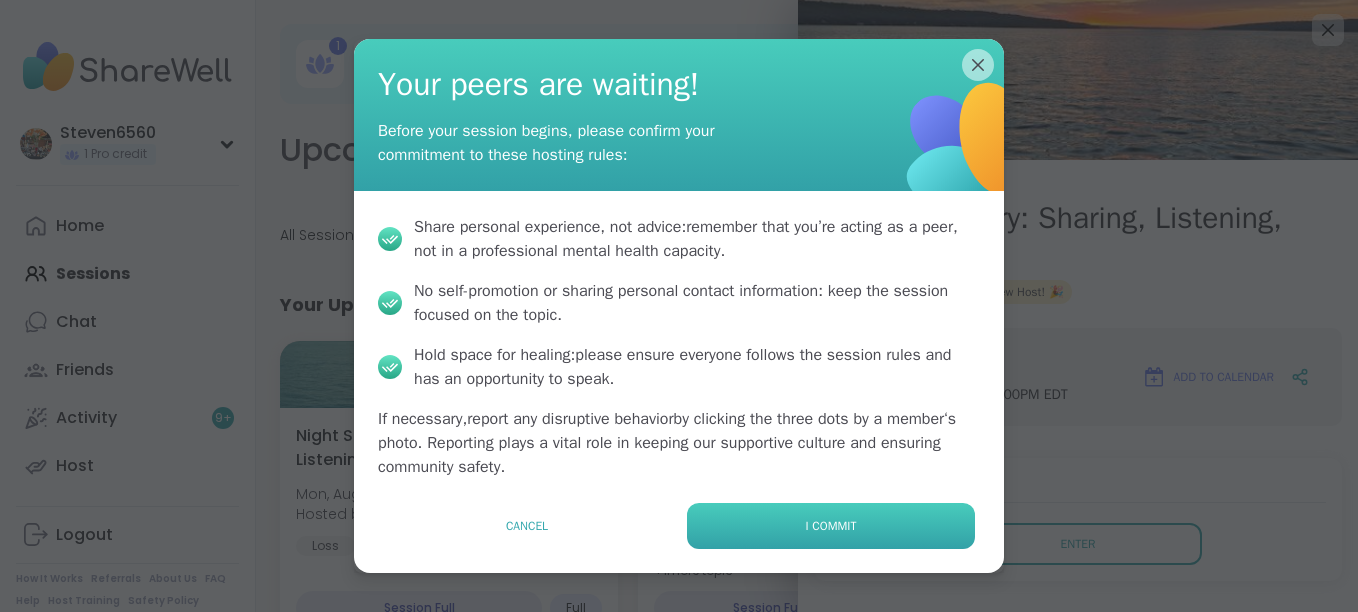 click on "I commit" at bounding box center (831, 526) 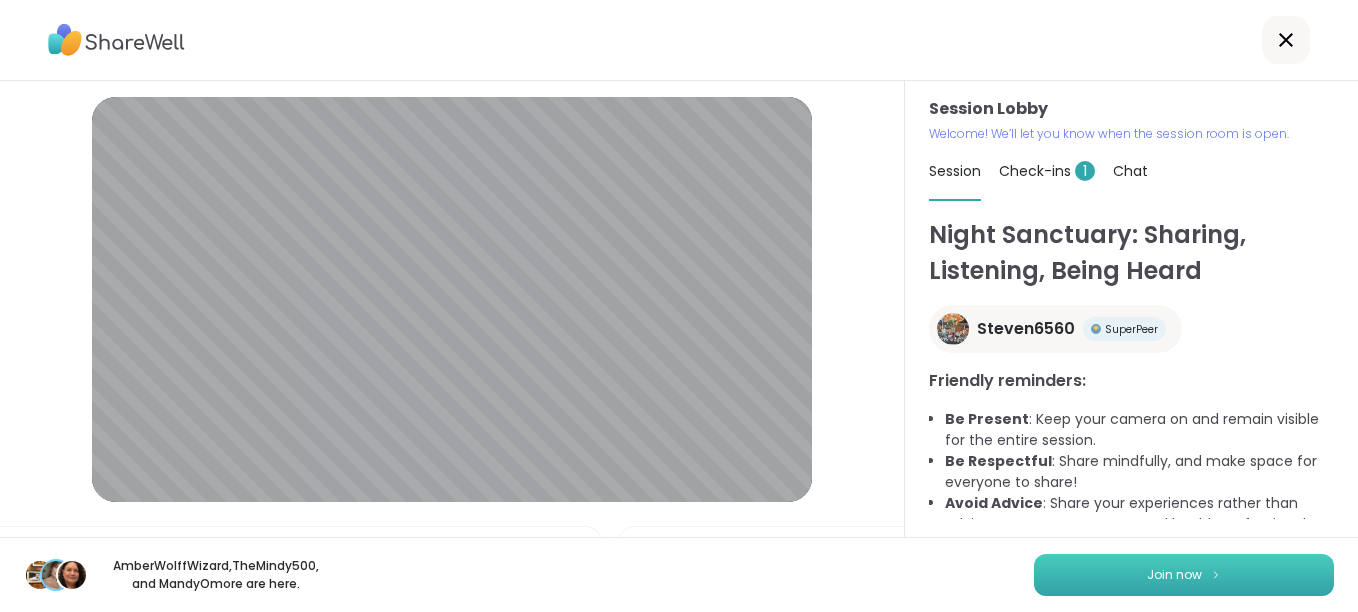 click on "Join now" at bounding box center [1174, 575] 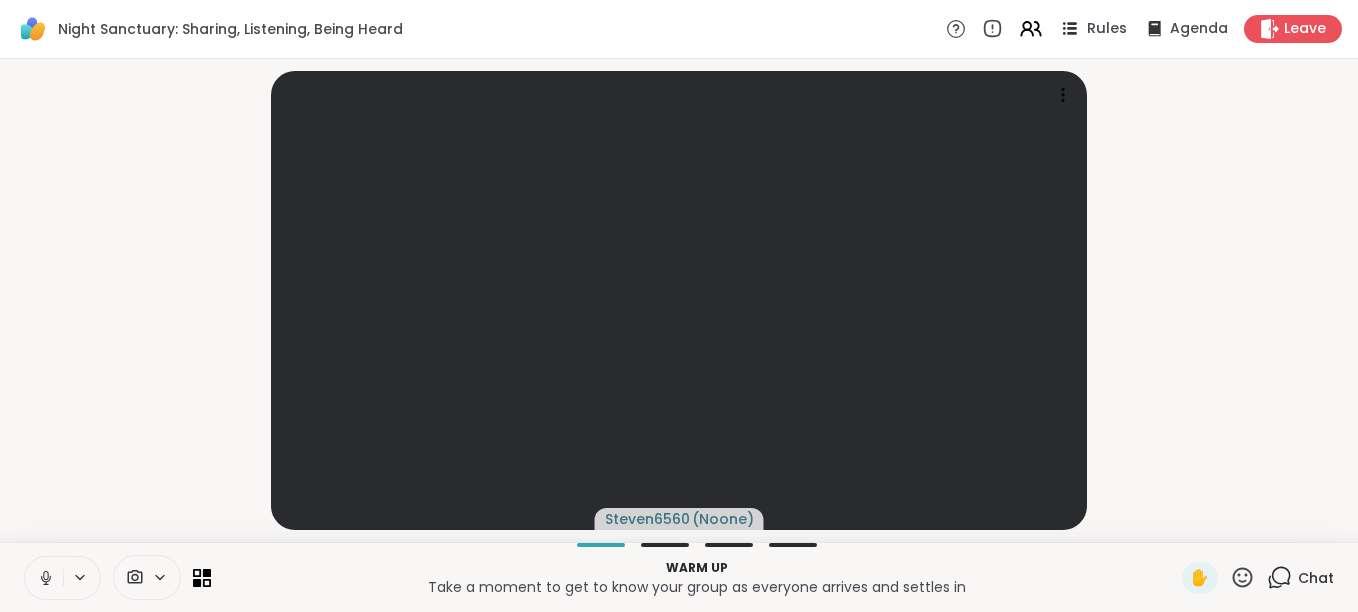 click on "Rules" at bounding box center (1107, 29) 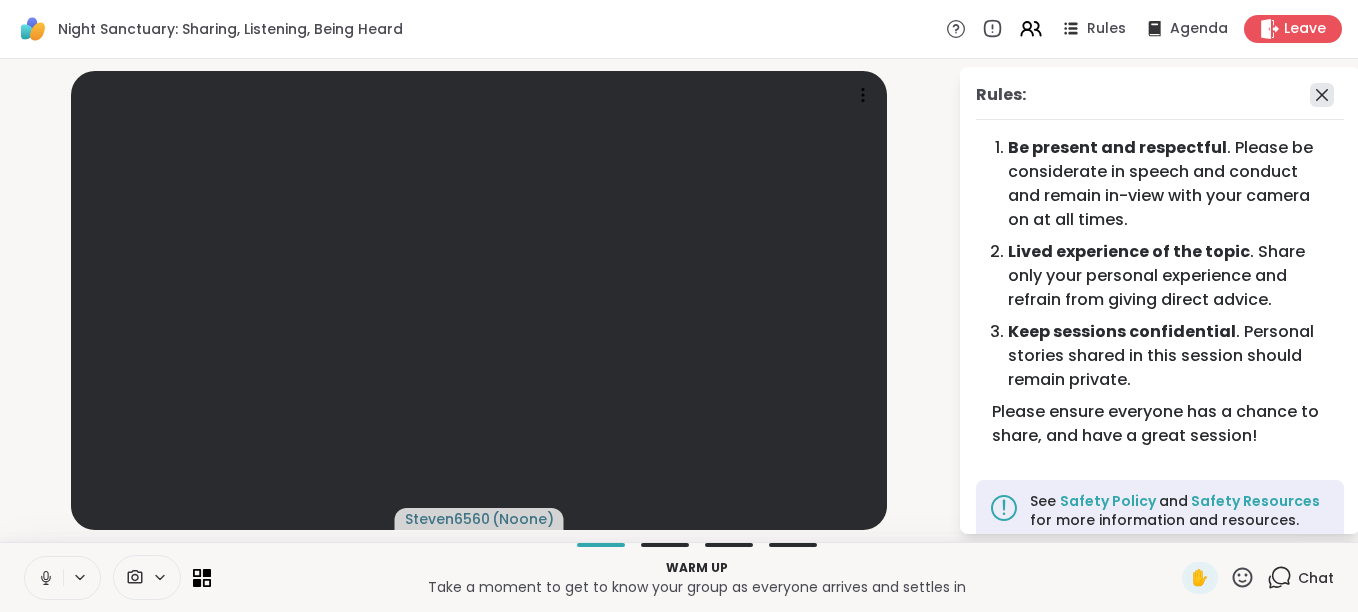 click 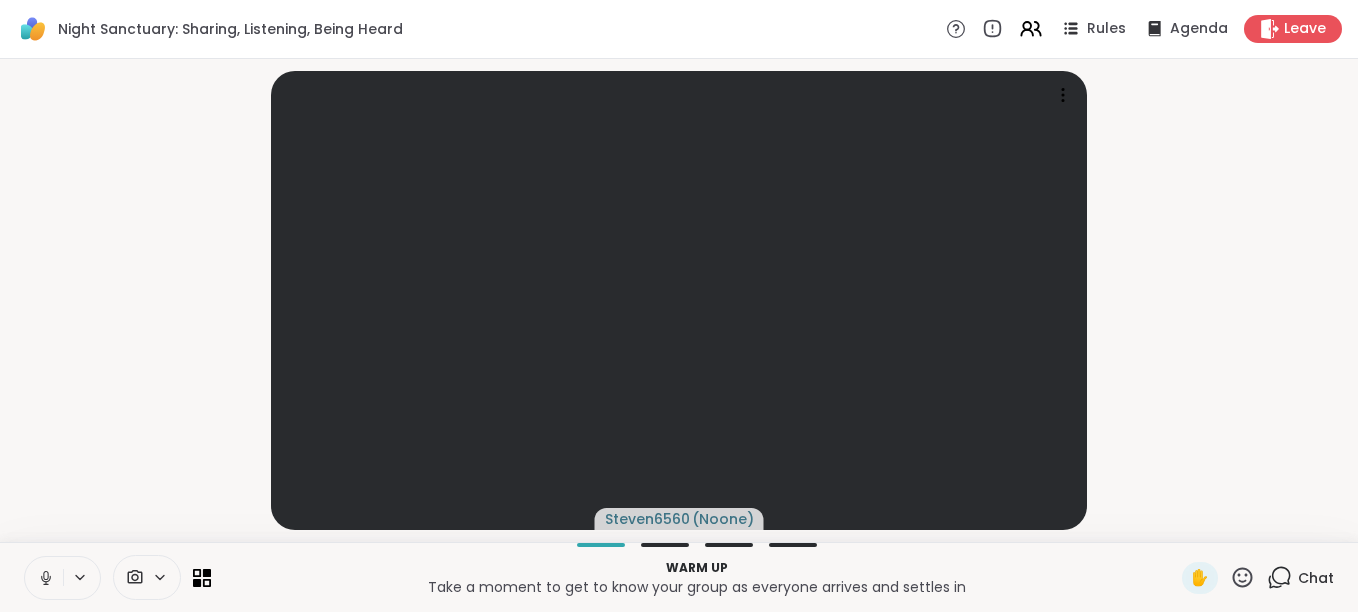 click 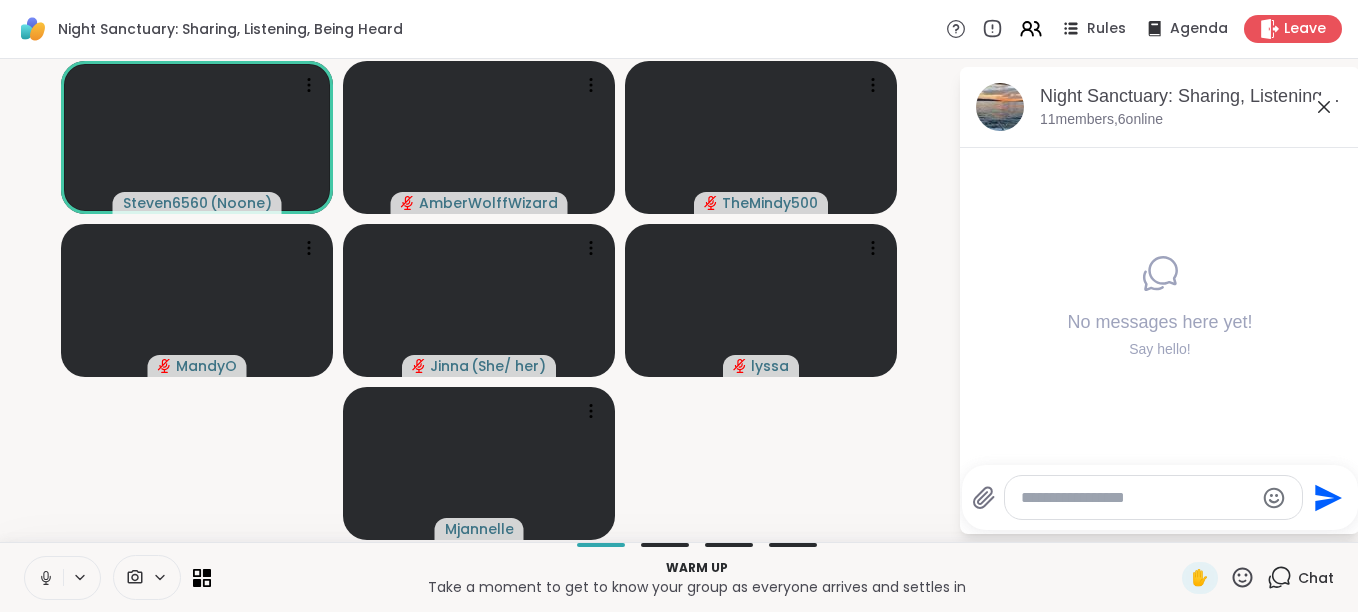 click 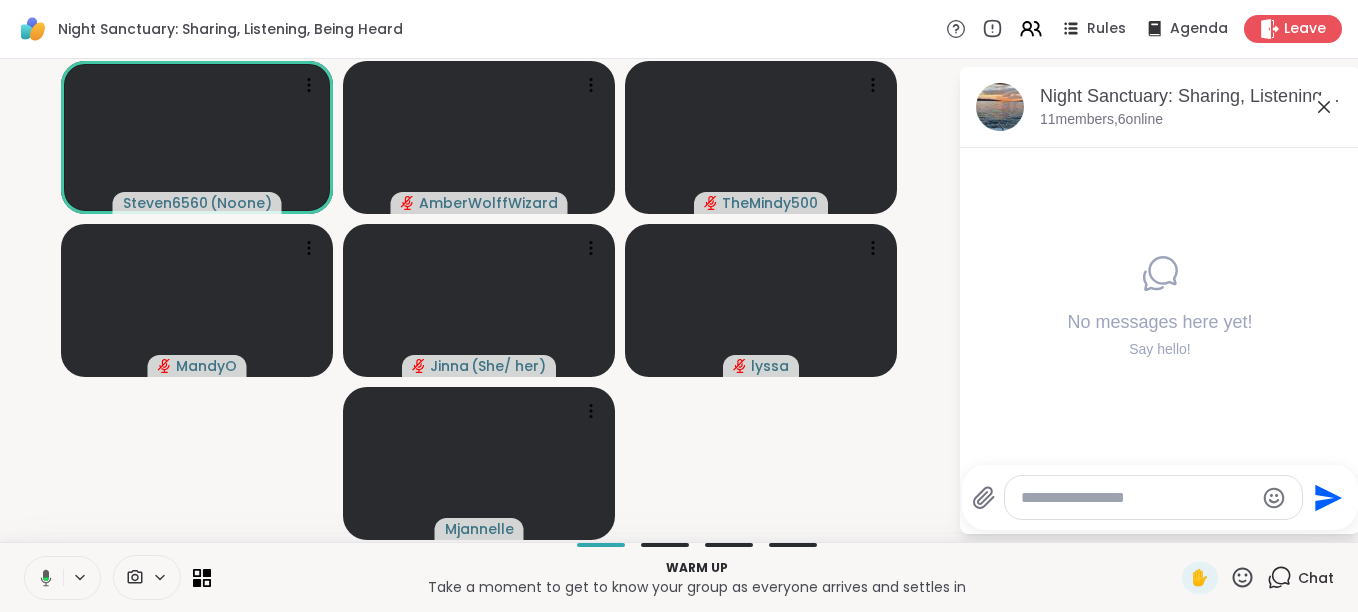click on "Say hello!" at bounding box center (1159, 349) 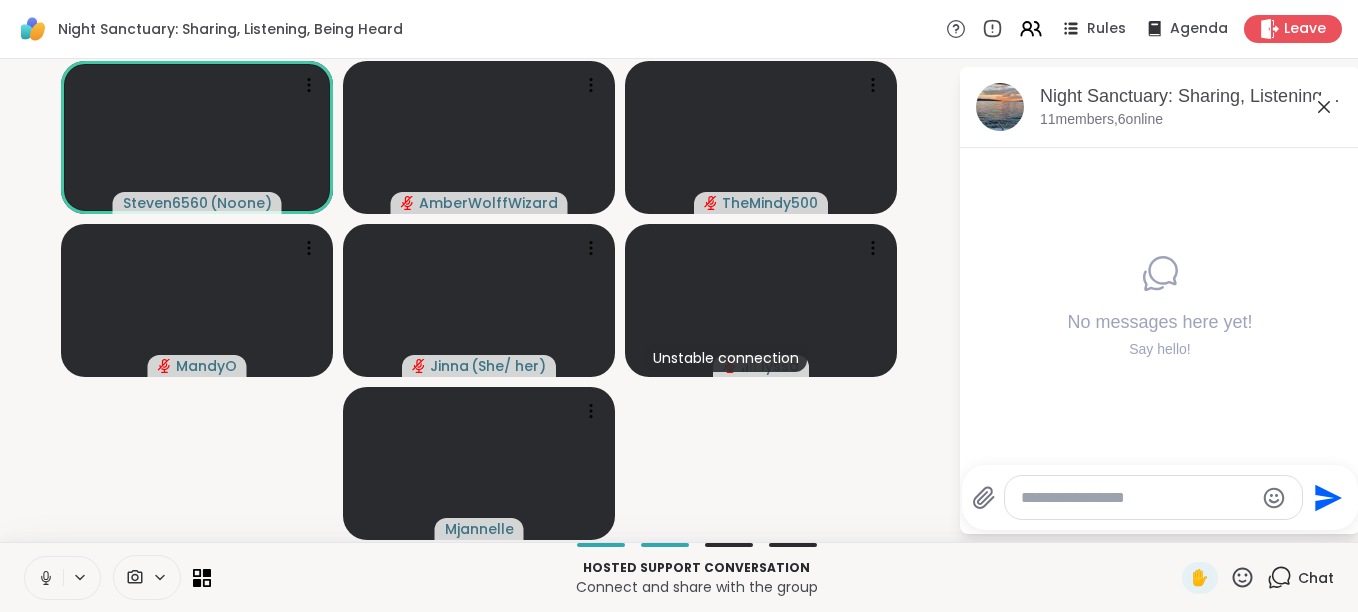 click on "Steven6560 ( Noone ) AmberWolffWizard TheMindy500 MandyO Jinna ( She/ her ) Unstable connection lyssa Mjannelle" at bounding box center (479, 300) 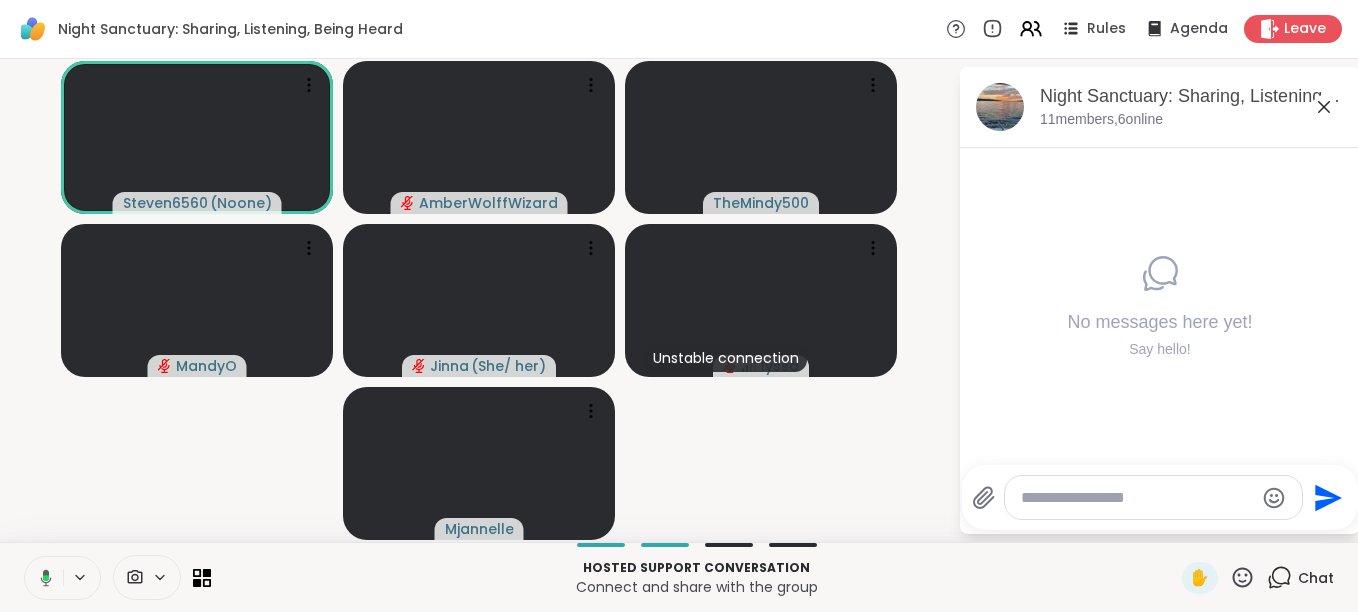 click on "No messages here yet! Say hello!" at bounding box center [1160, 306] 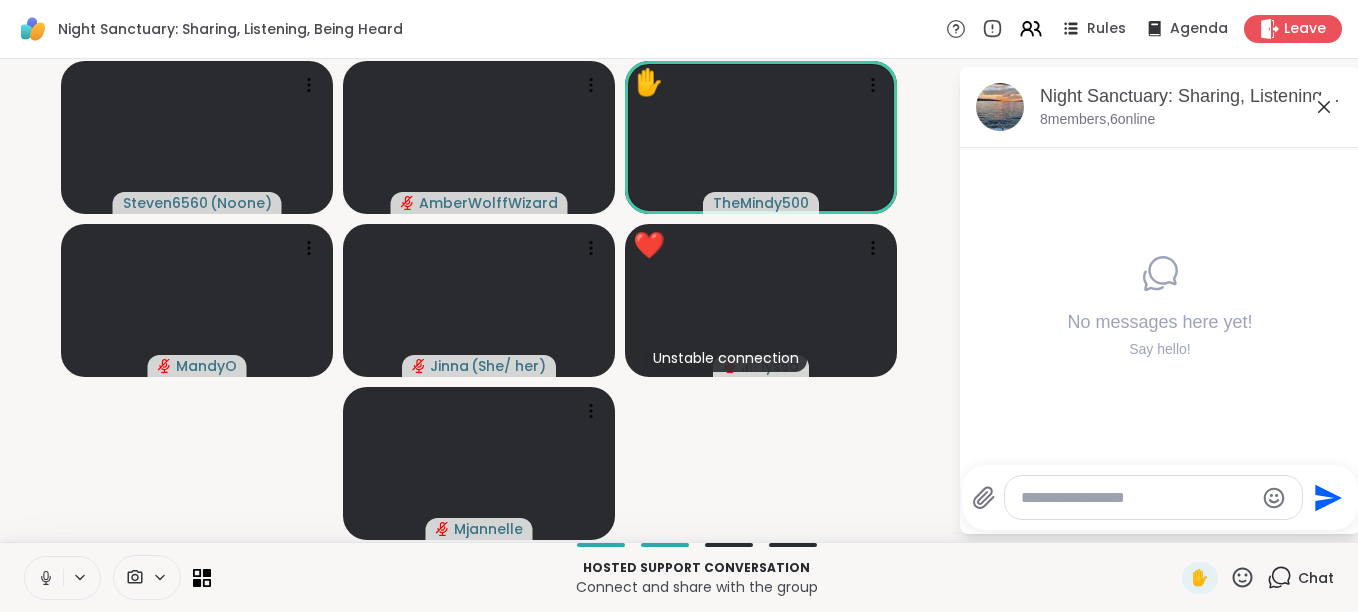 click 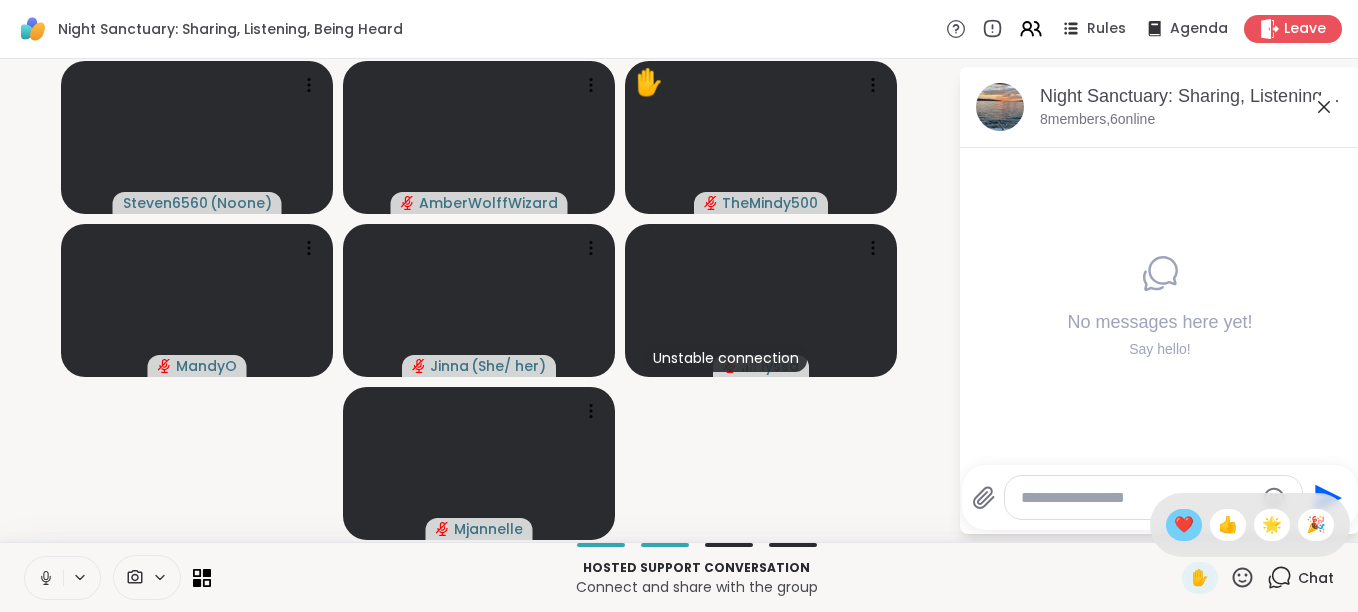 click on "❤️" at bounding box center [1184, 525] 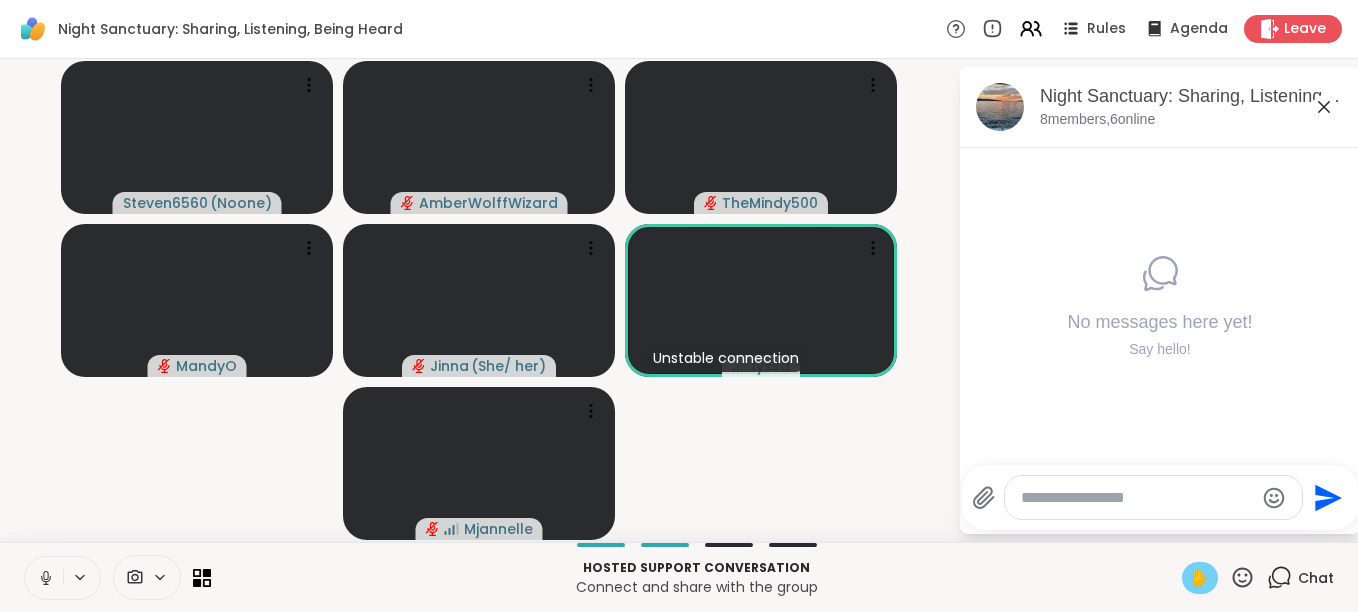 click on "✋" at bounding box center (1200, 578) 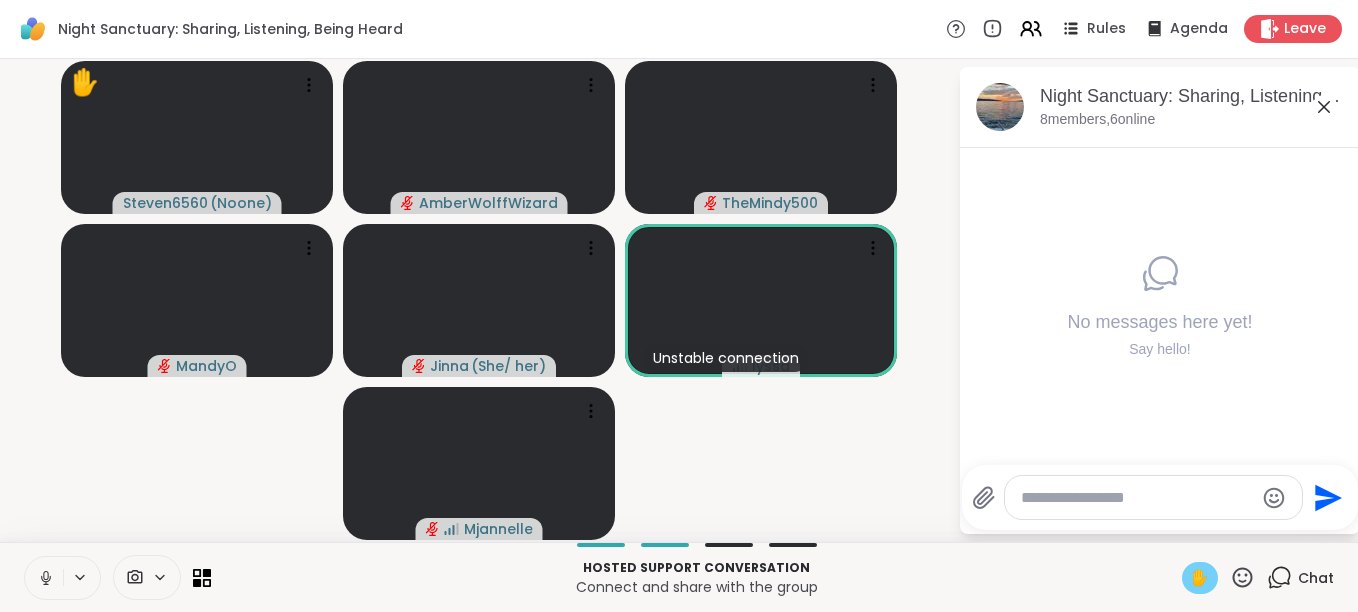 click on "✋" at bounding box center (1200, 578) 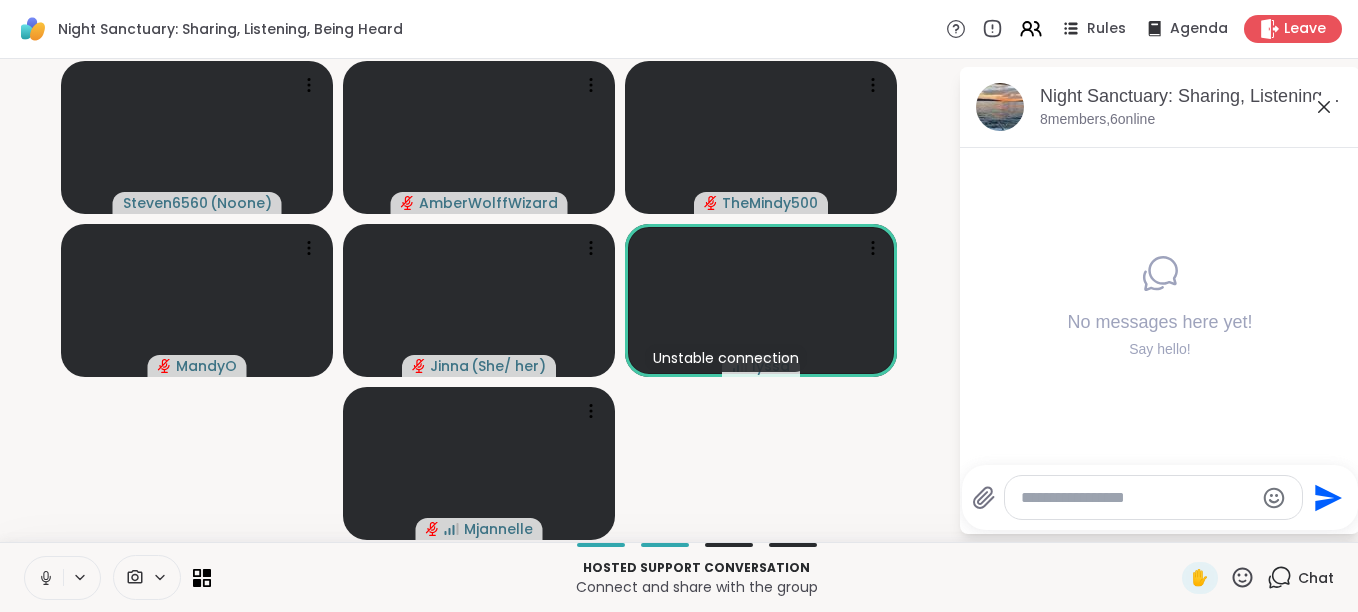 click 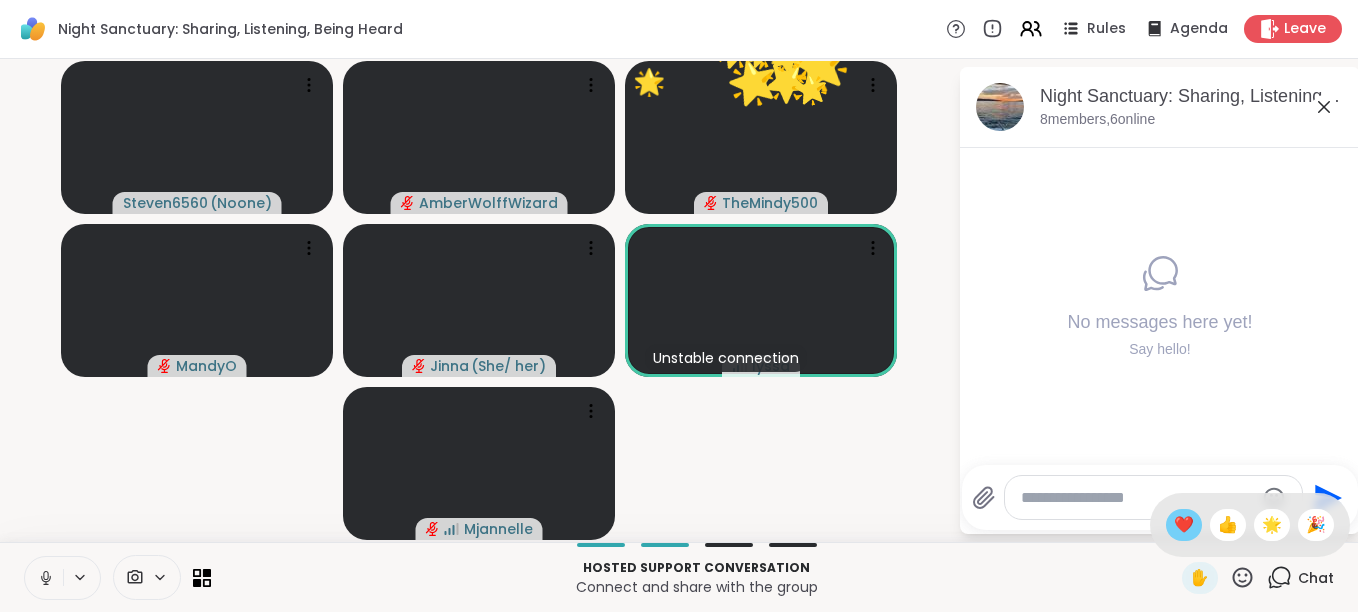 click on "❤️" at bounding box center [1184, 525] 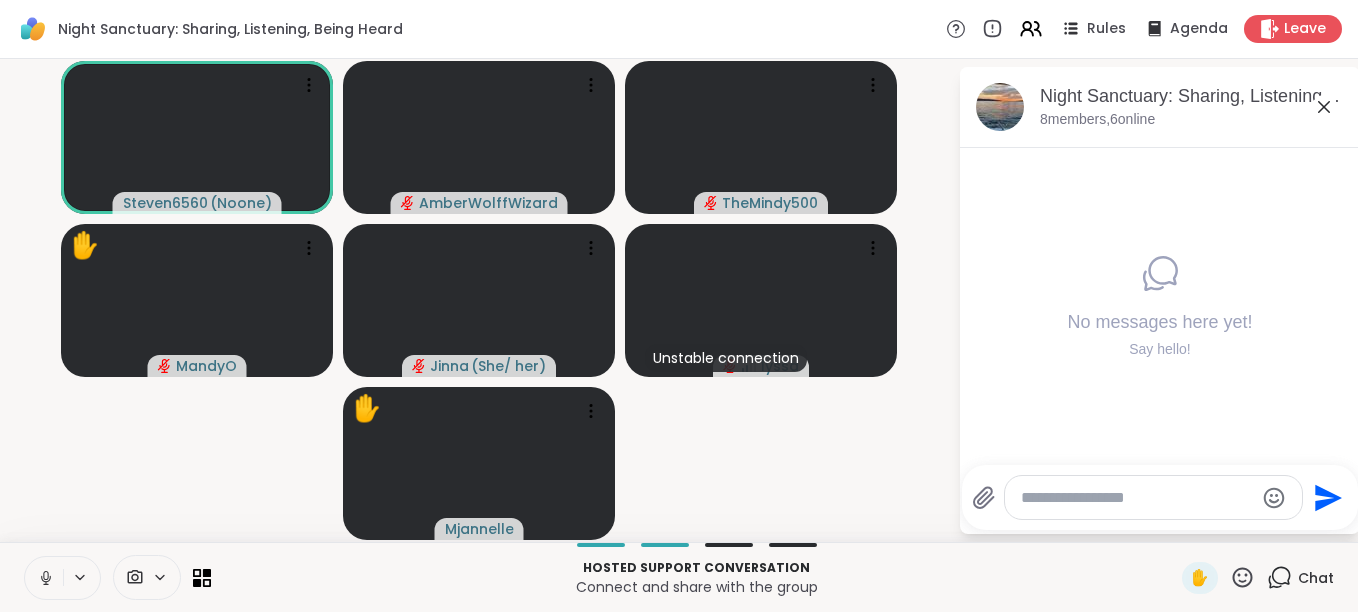 click on "Hosted support conversation Connect and share with the group ✋ Chat" at bounding box center [679, 577] 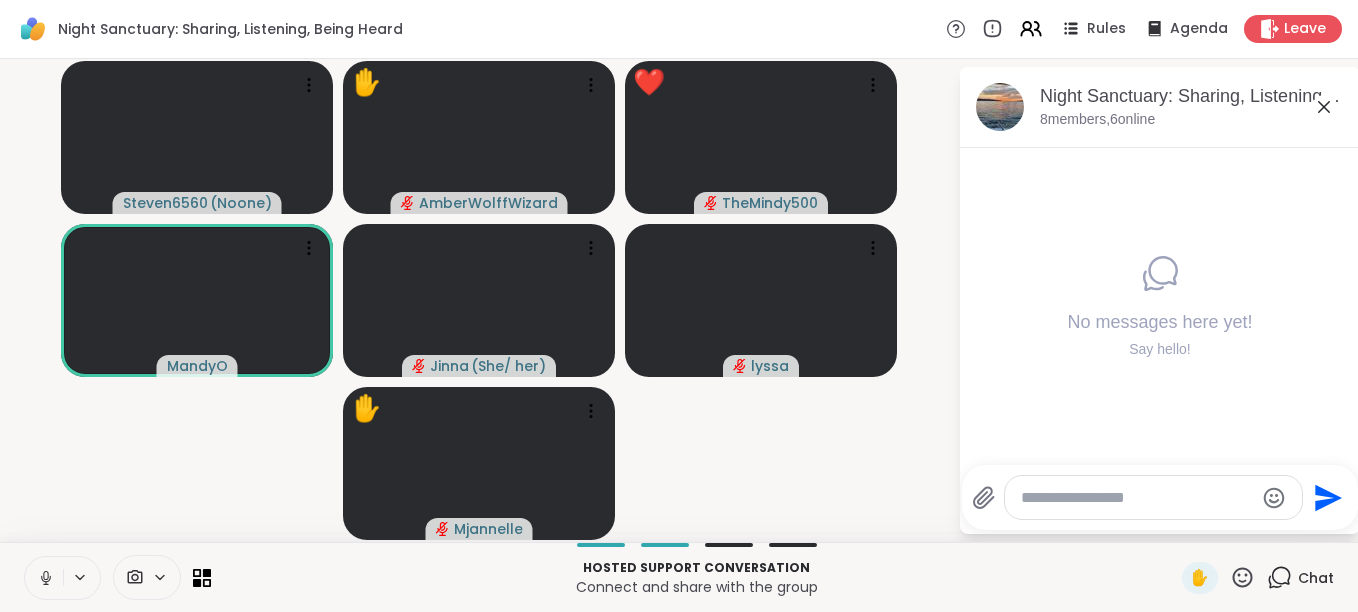 click 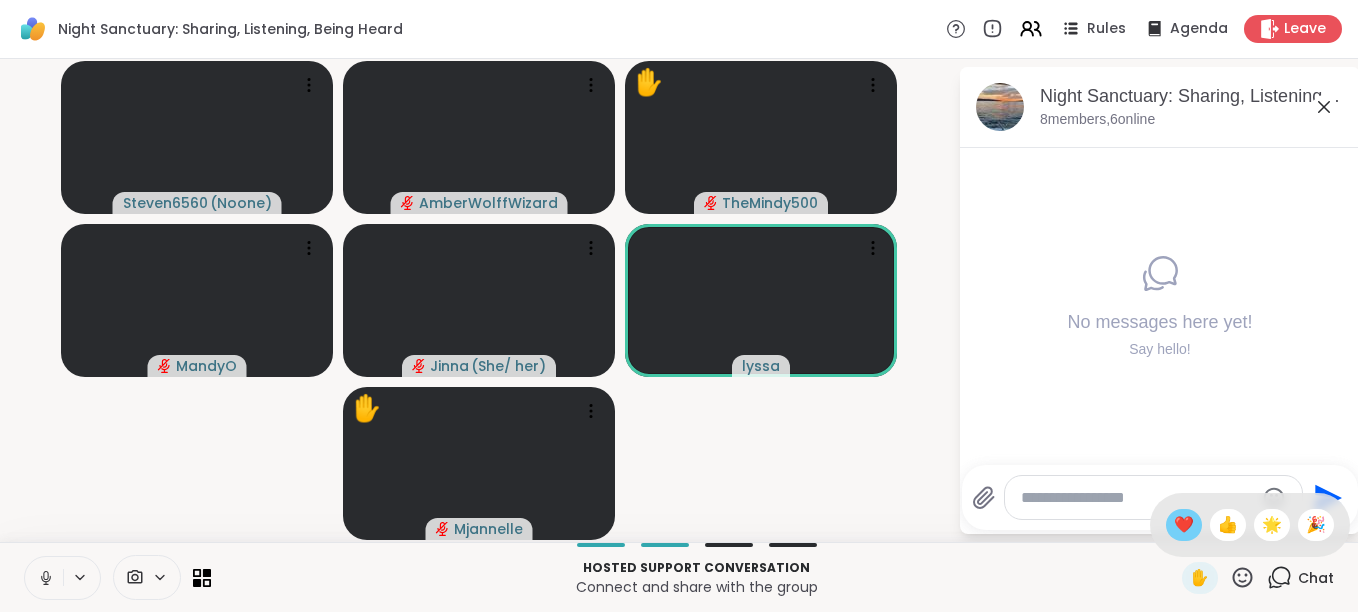 click on "❤️" at bounding box center (1184, 525) 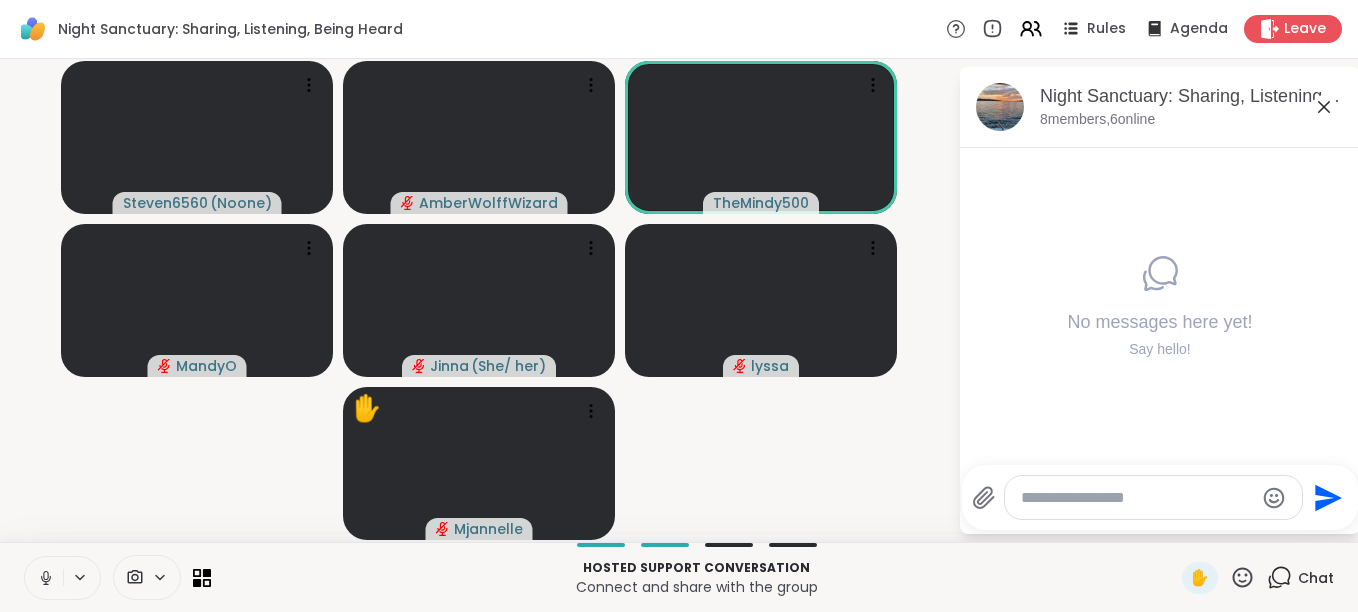 click 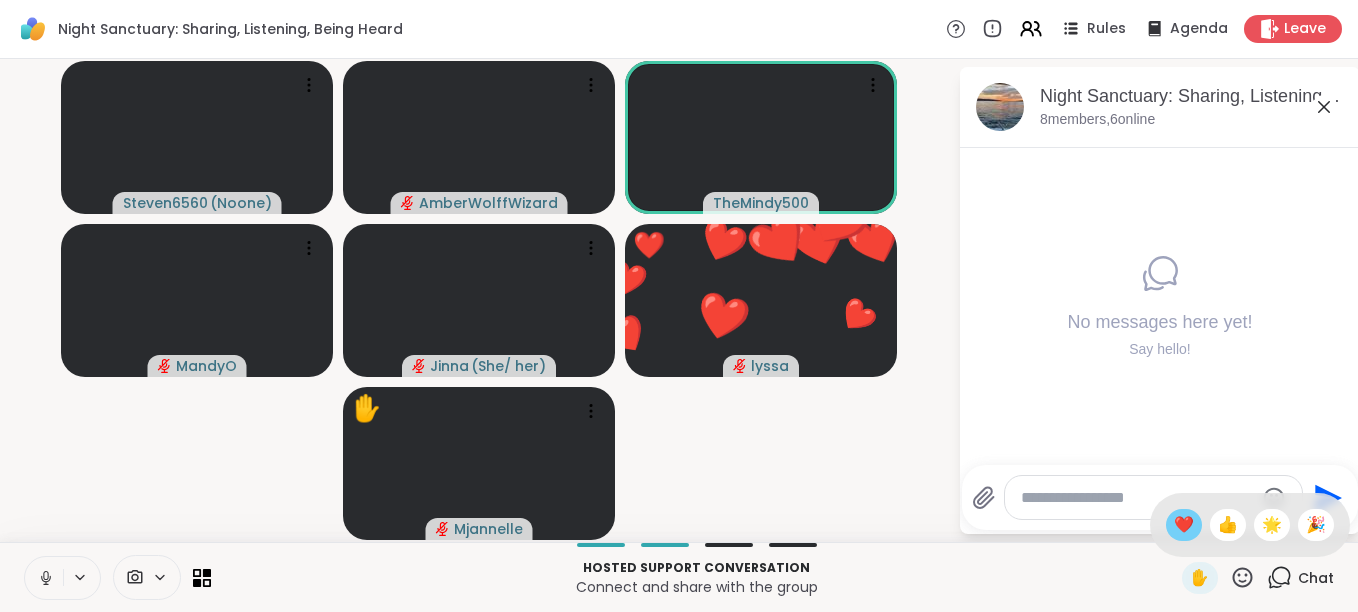 click on "❤️" at bounding box center [1184, 525] 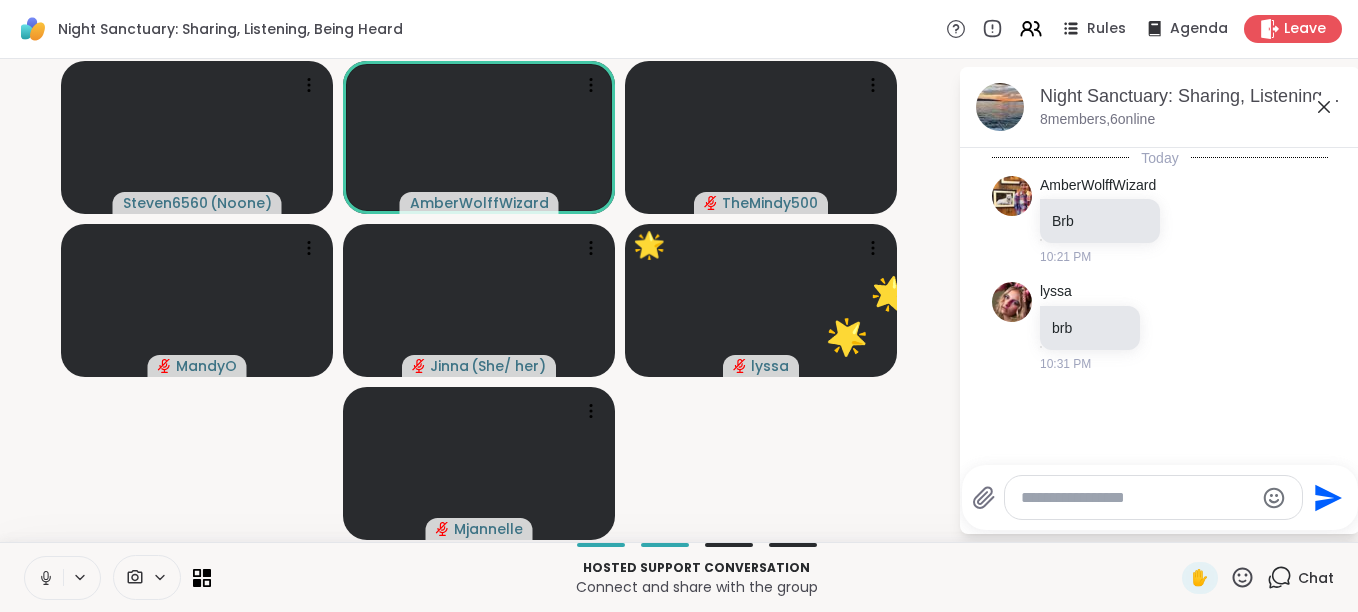 click 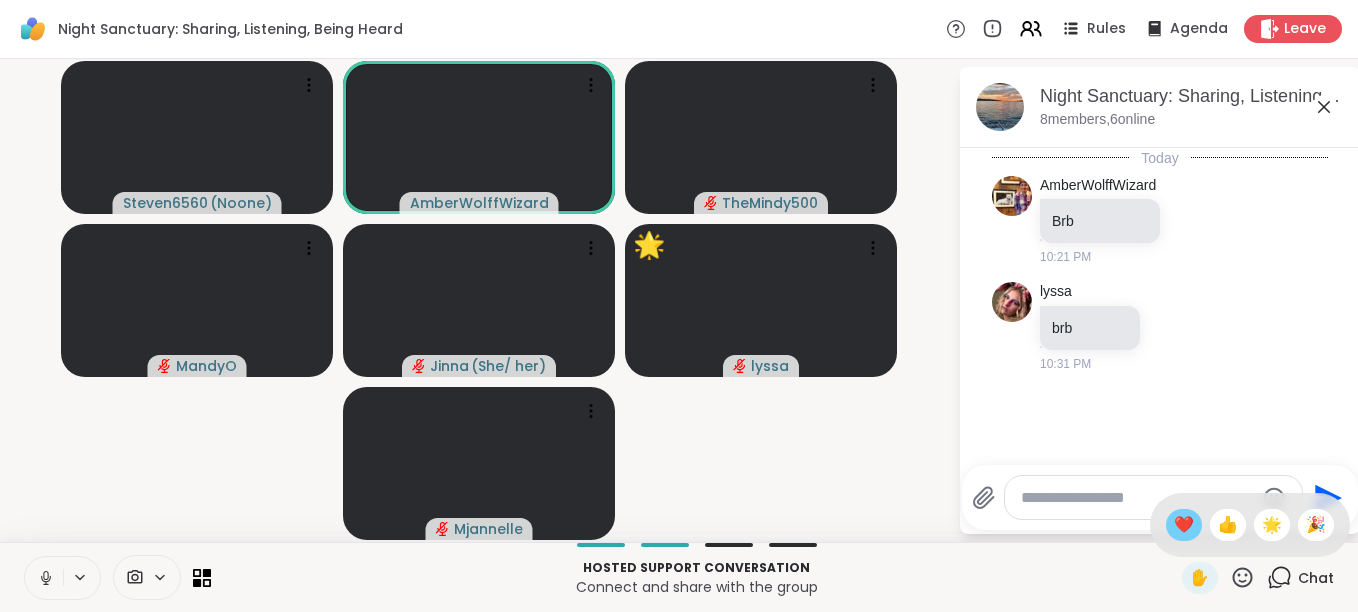 click on "❤️" at bounding box center [1184, 525] 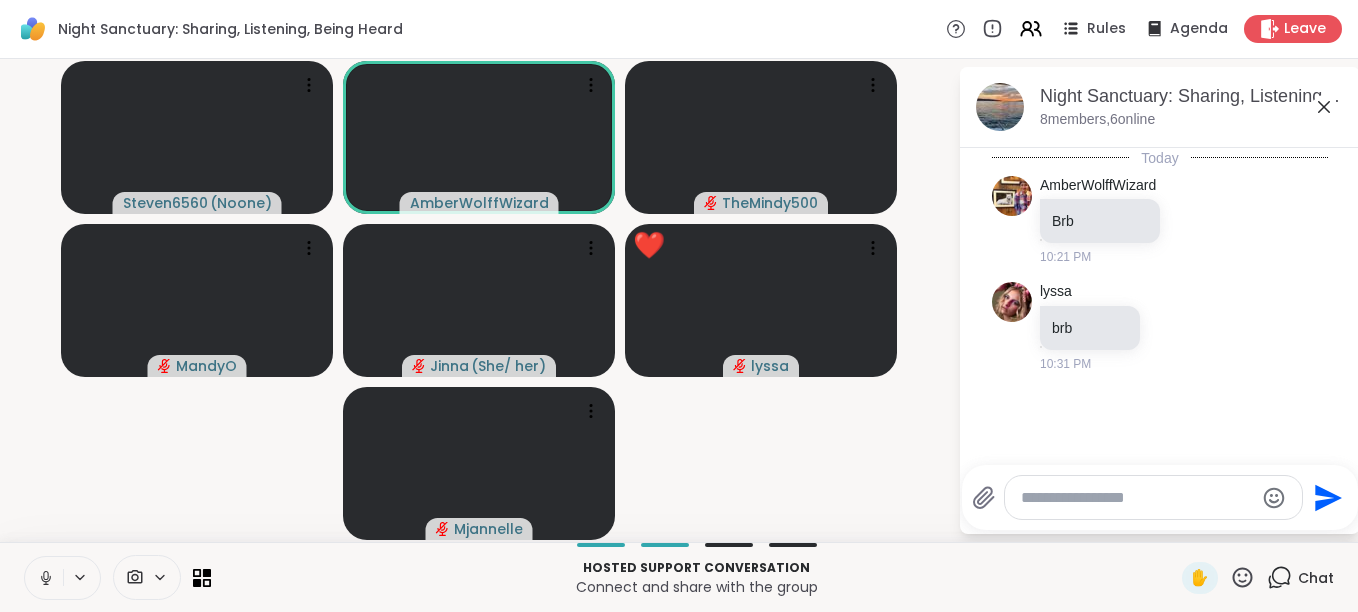 drag, startPoint x: 1212, startPoint y: 575, endPoint x: 1225, endPoint y: 575, distance: 13 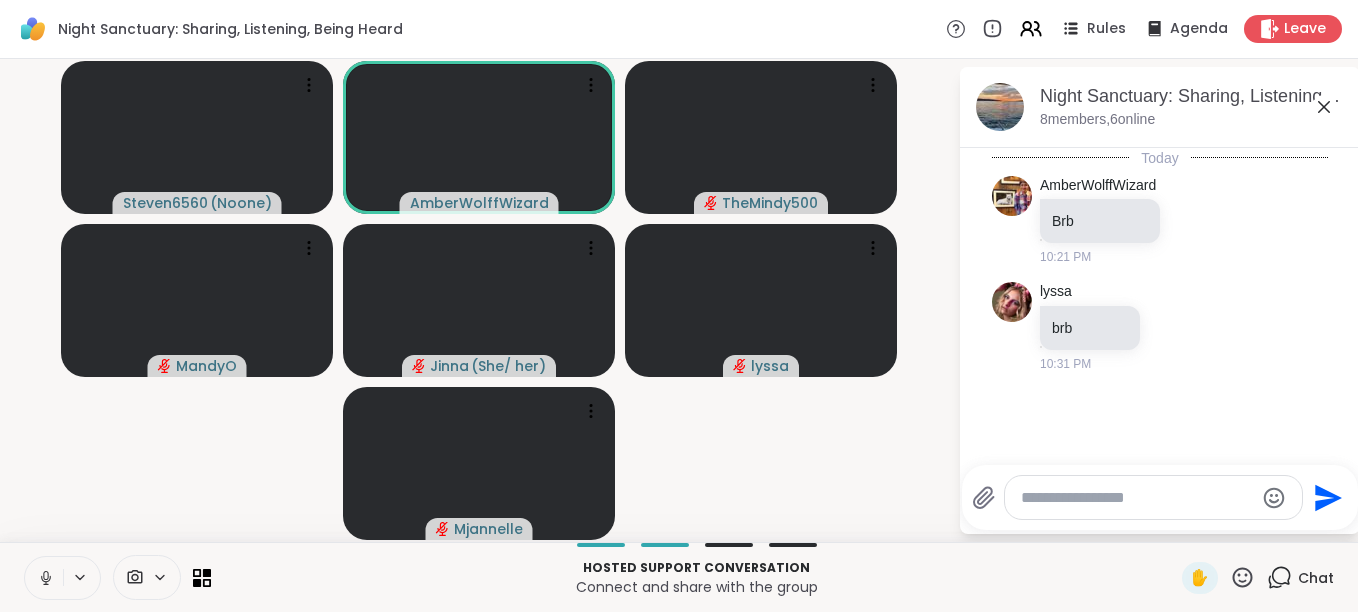 click 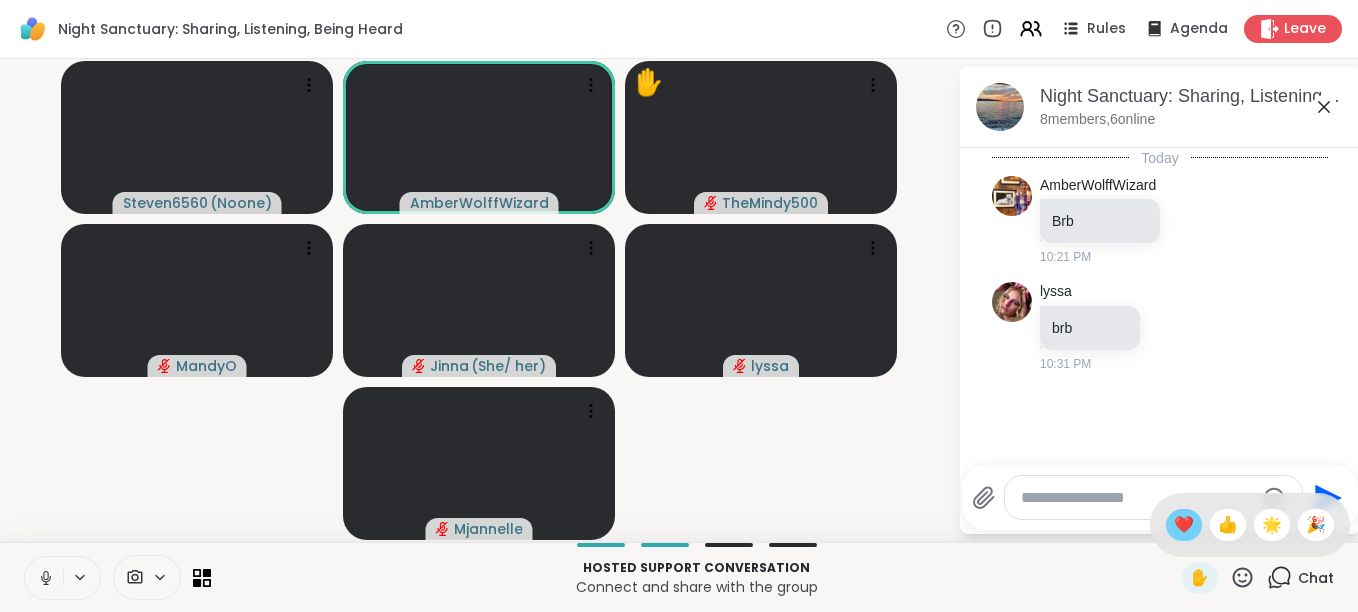 click on "❤️" at bounding box center (1184, 525) 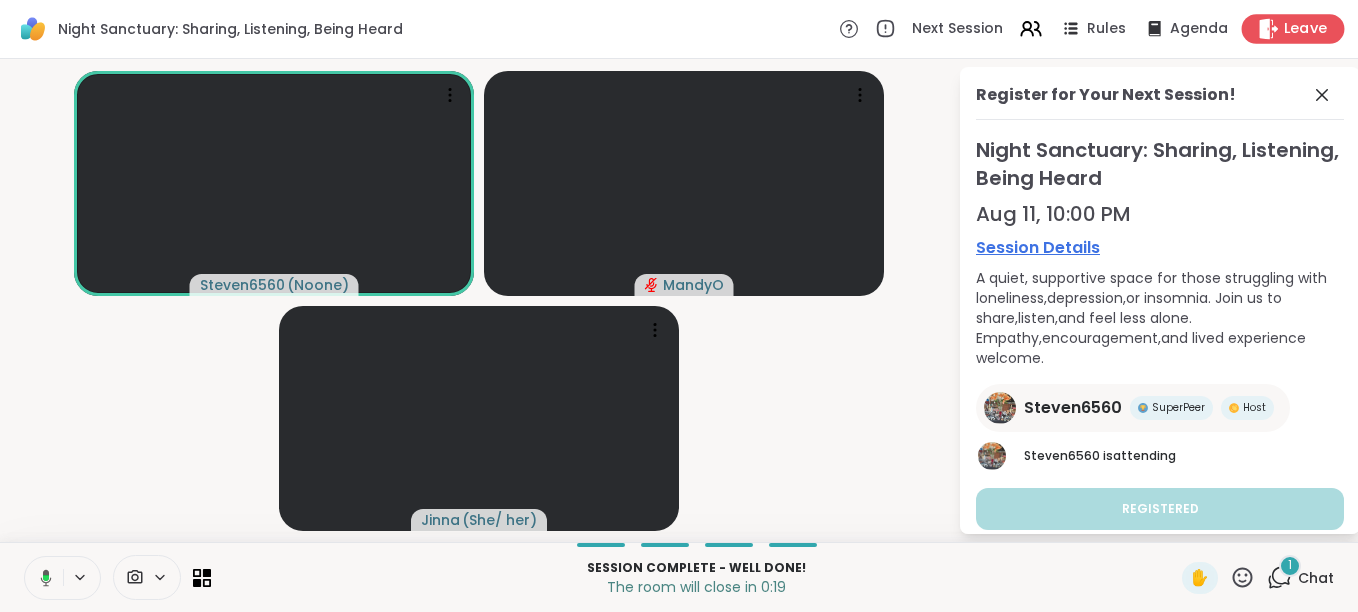 click 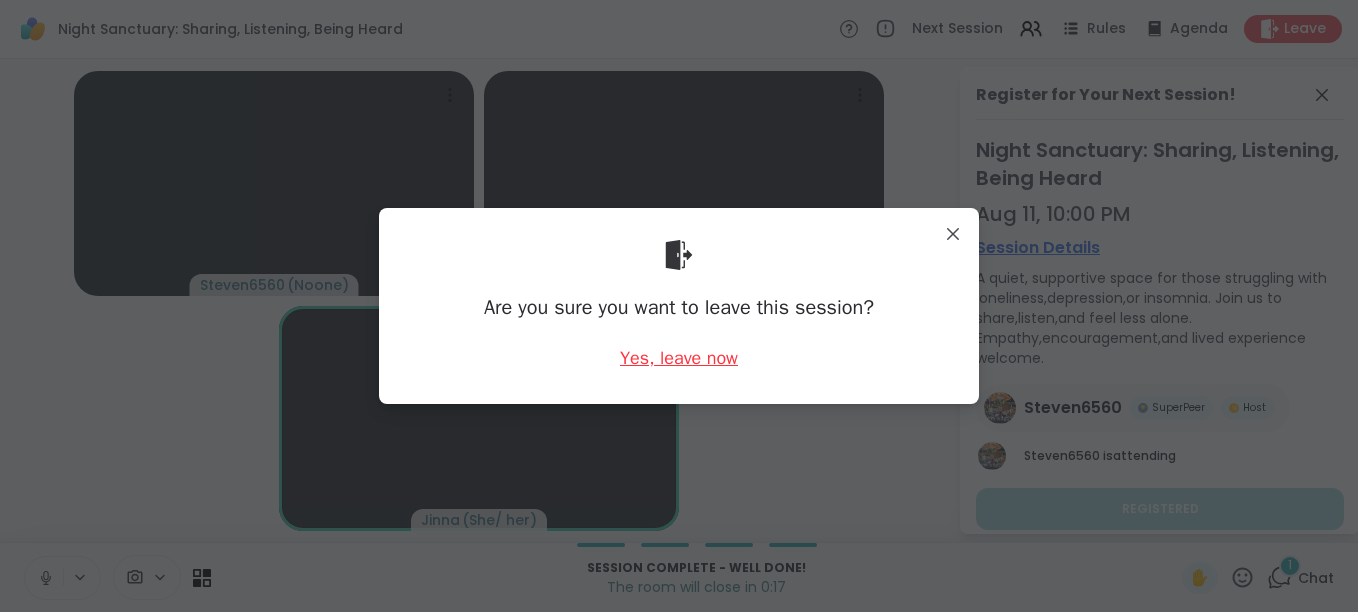 click on "Yes, leave now" at bounding box center [679, 358] 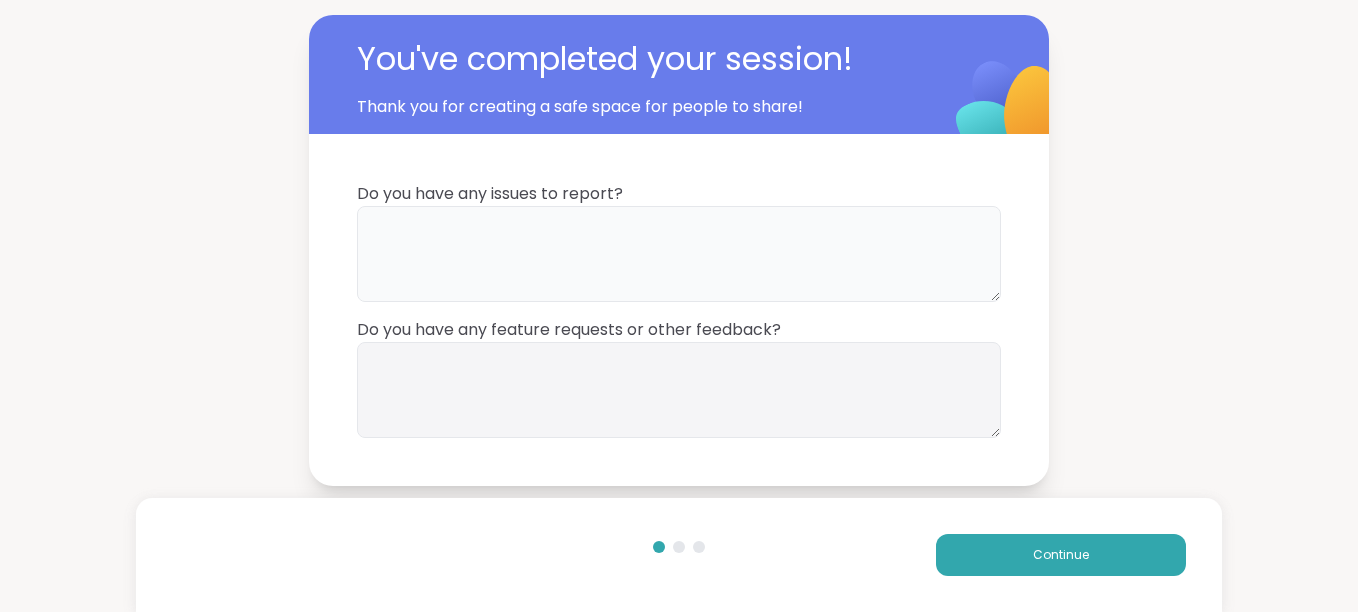 click at bounding box center [679, 254] 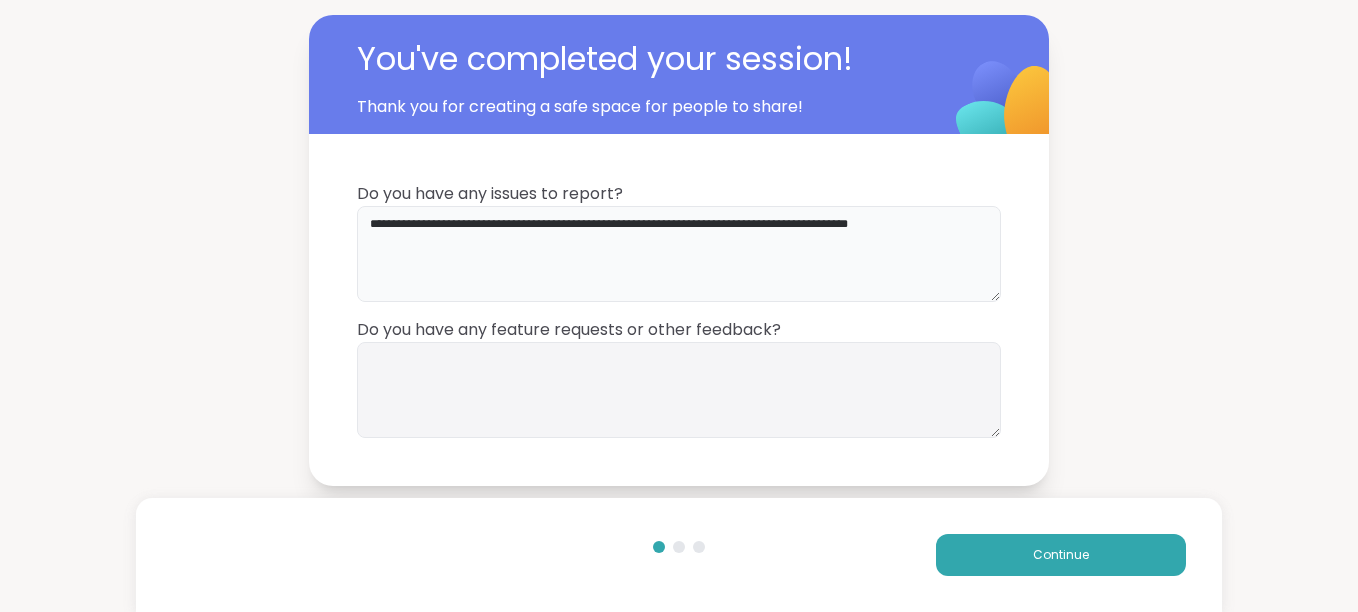 type on "**********" 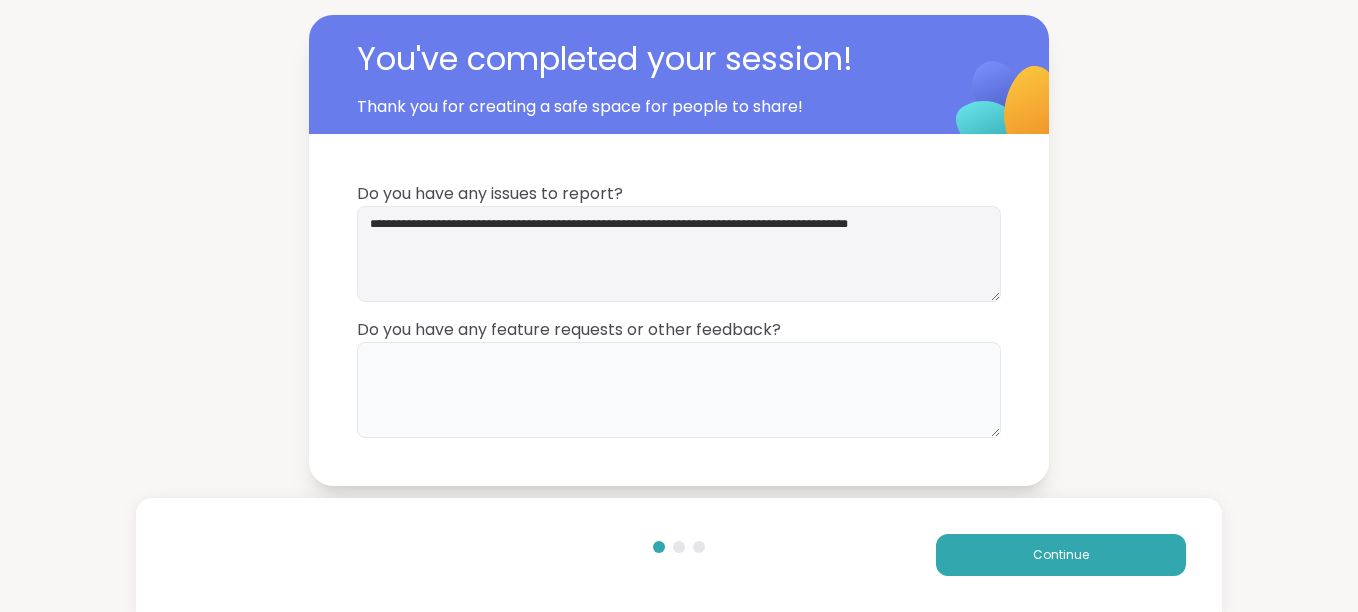 click at bounding box center (679, 390) 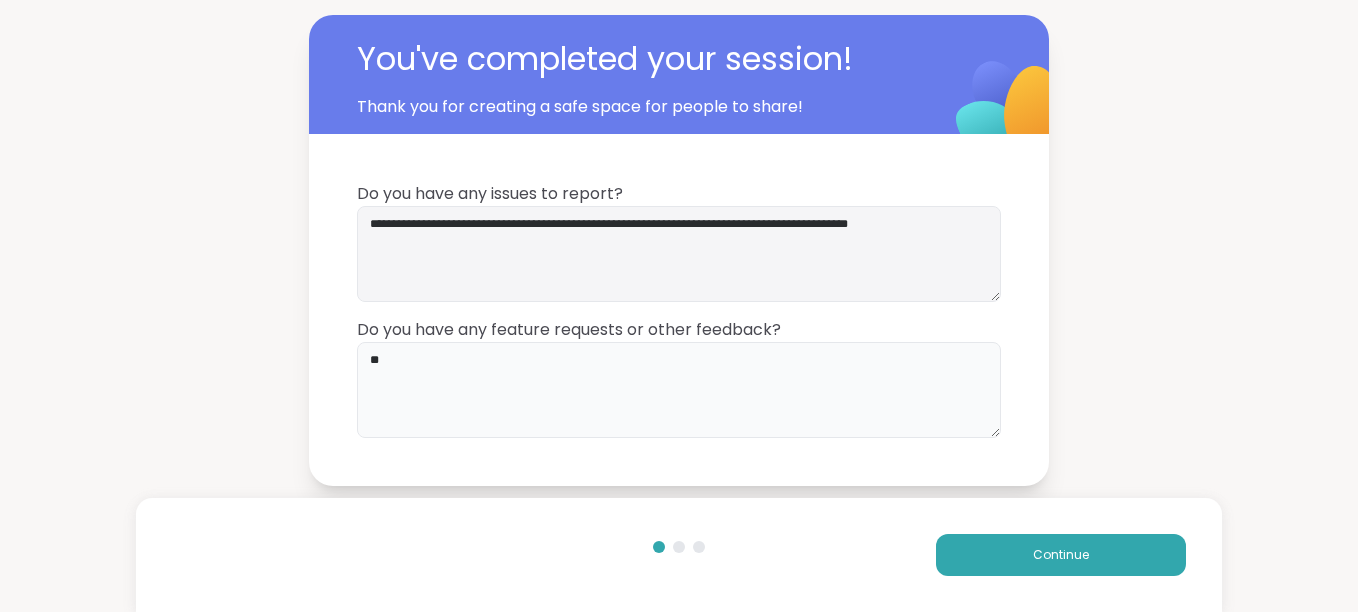 type on "*" 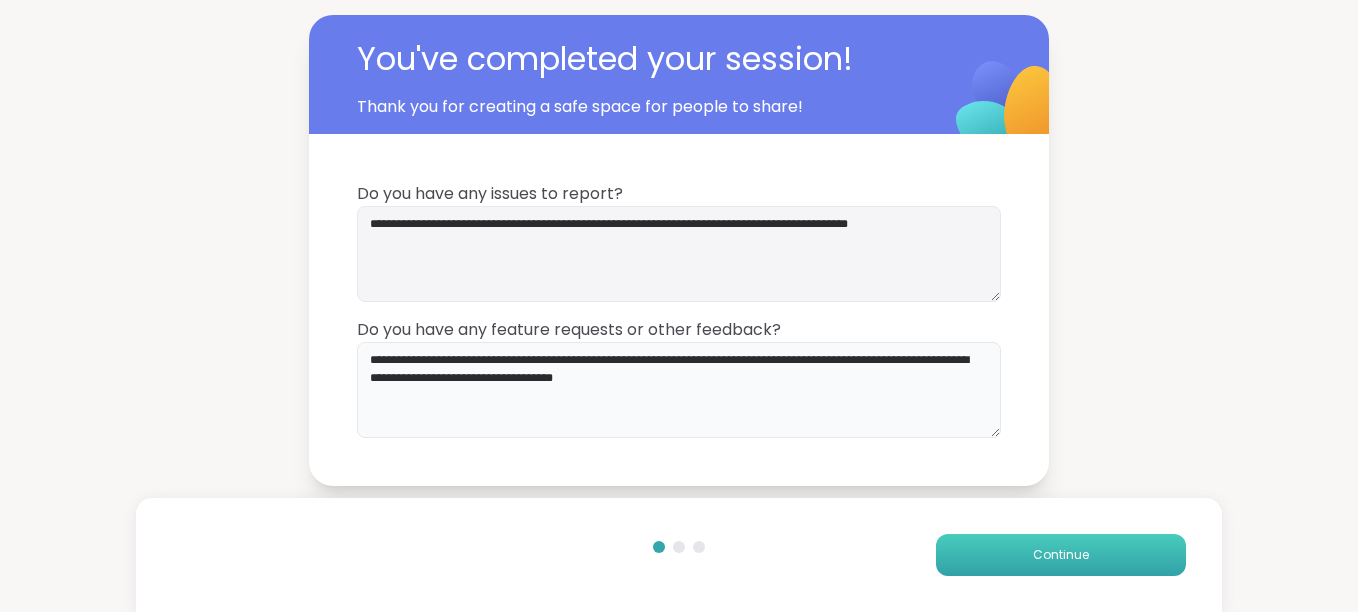 type on "**********" 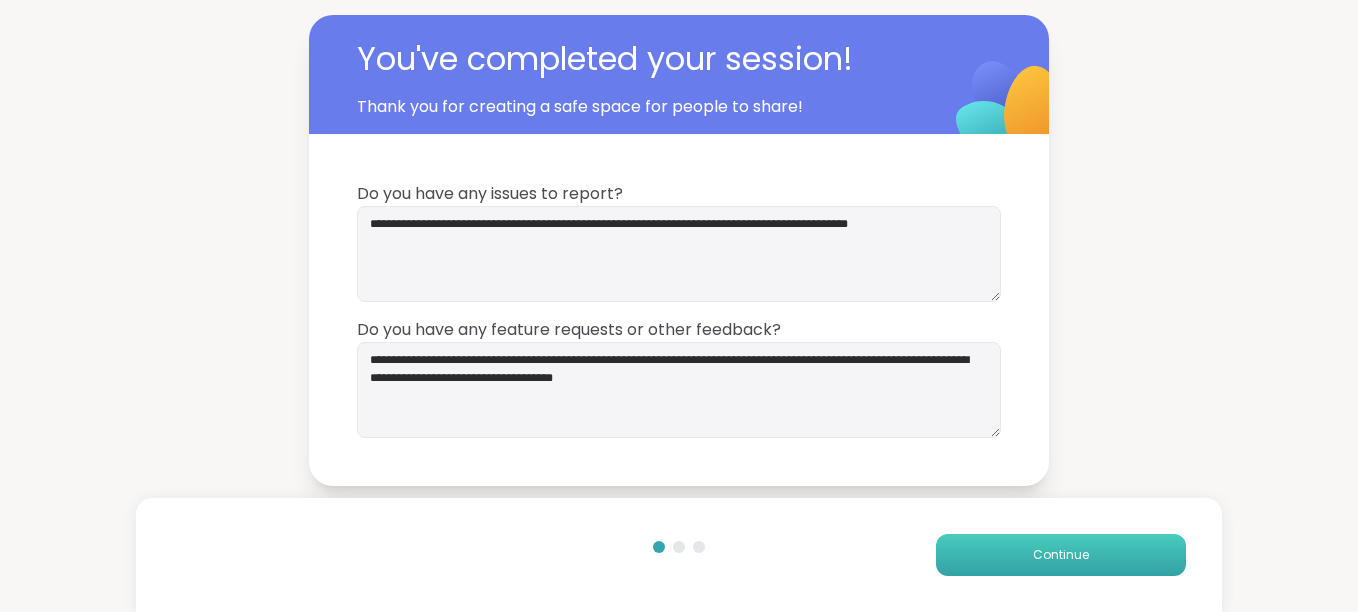 click on "Continue" at bounding box center [1061, 555] 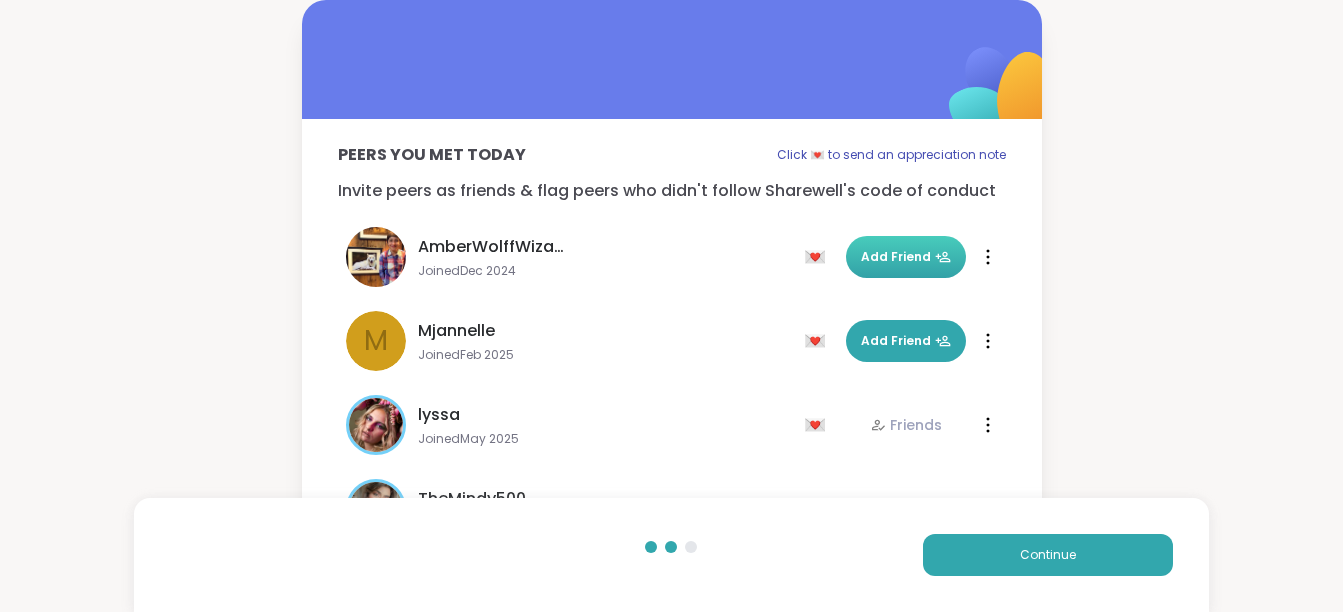 click on "Add Friend" at bounding box center [906, 257] 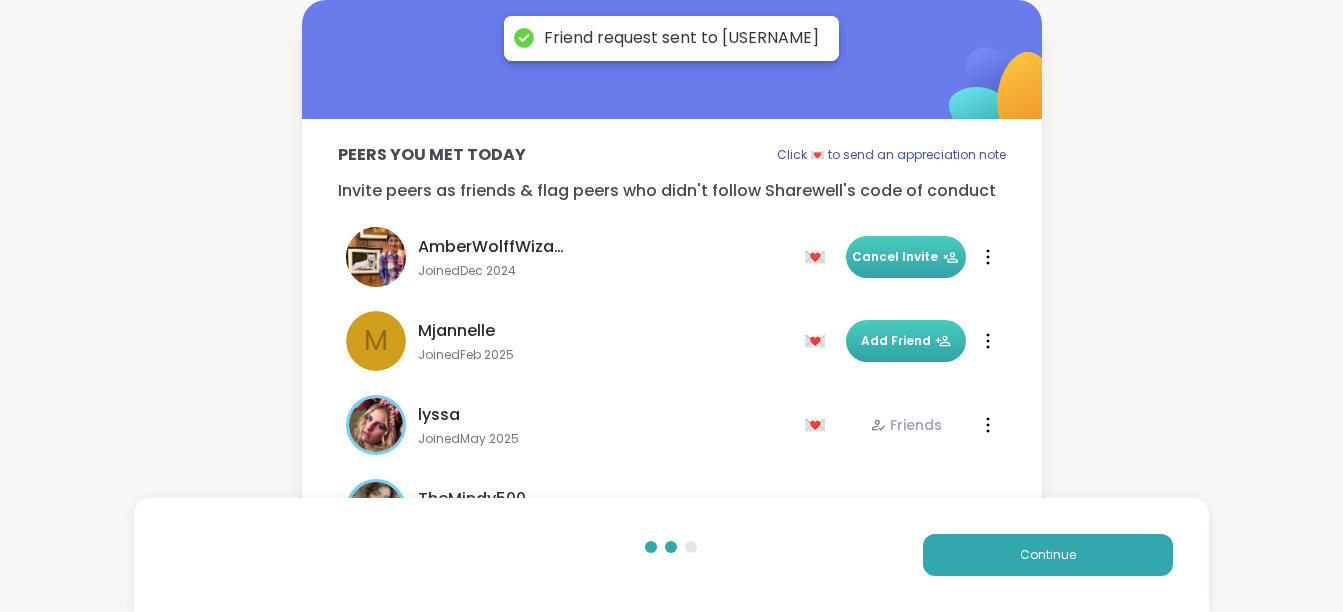 click on "Add Friend" at bounding box center [906, 341] 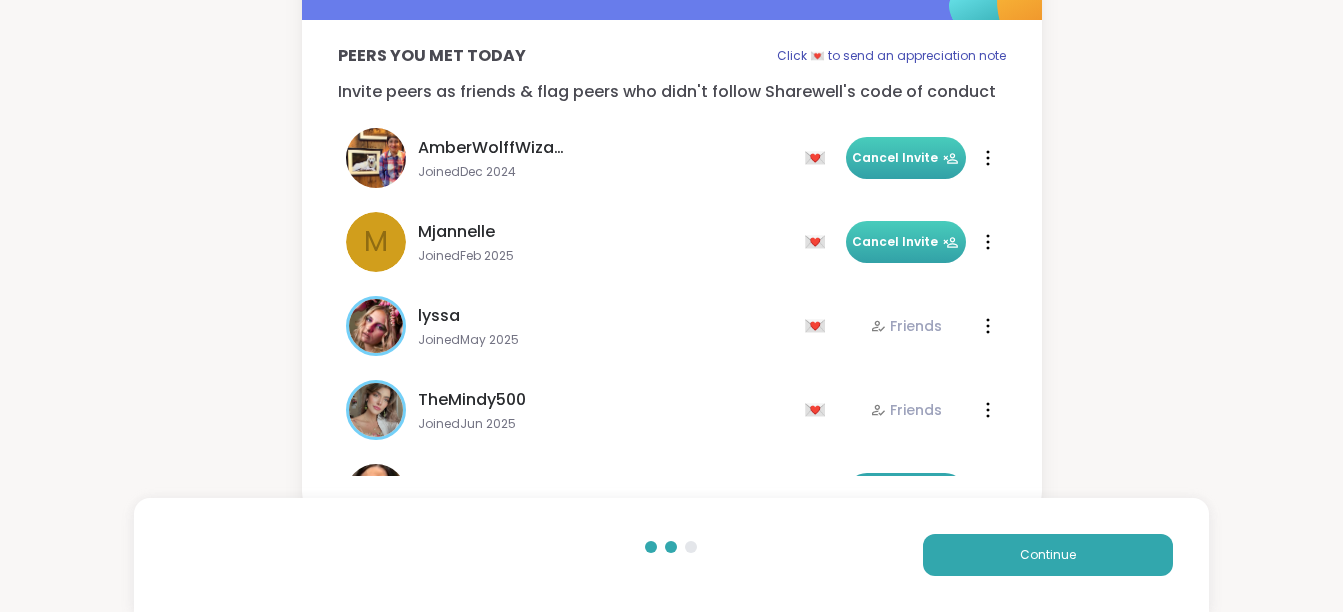 scroll, scrollTop: 115, scrollLeft: 0, axis: vertical 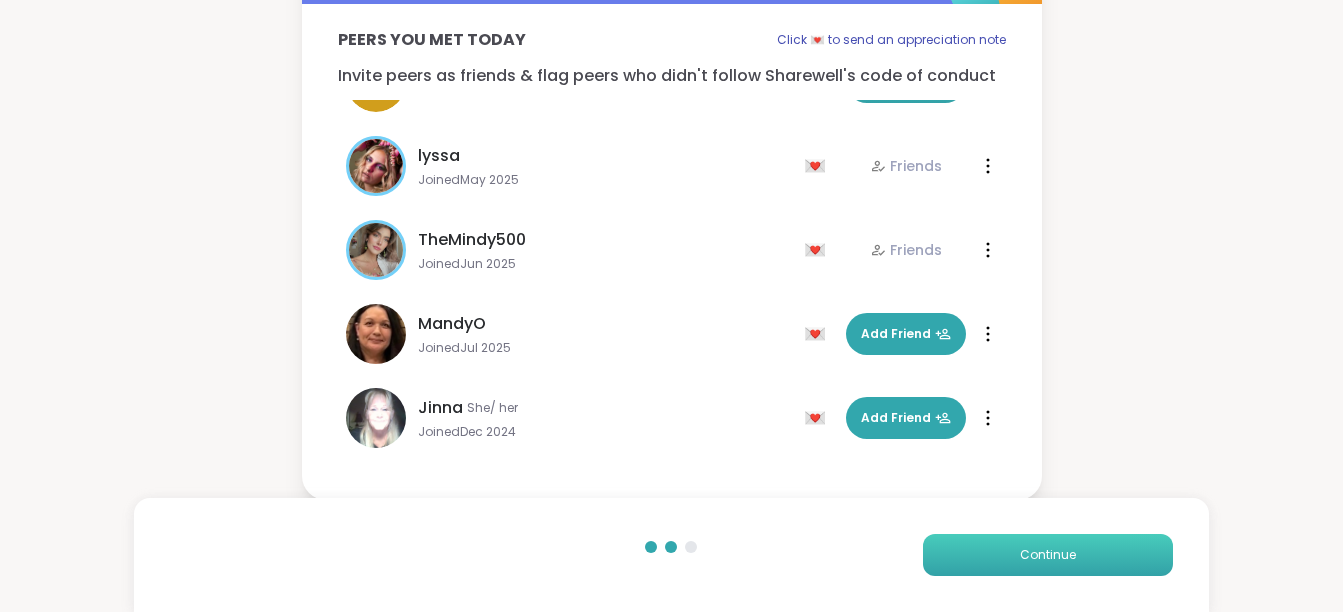 click on "Continue" at bounding box center [1048, 555] 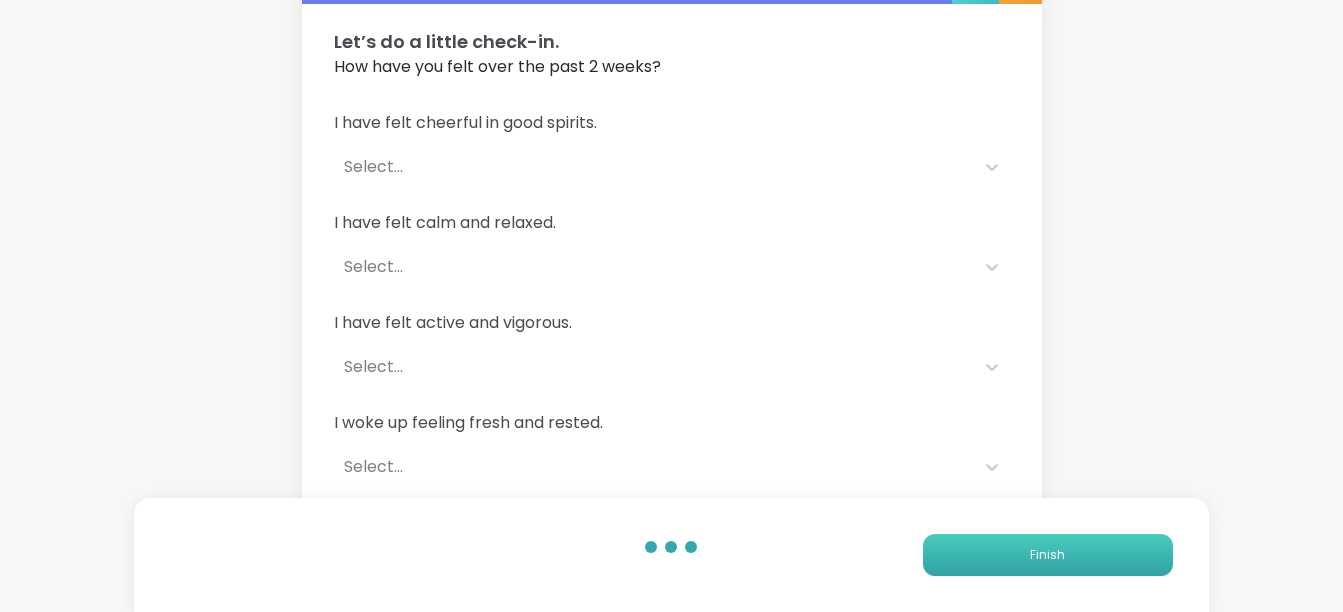 click on "Finish" at bounding box center (1048, 555) 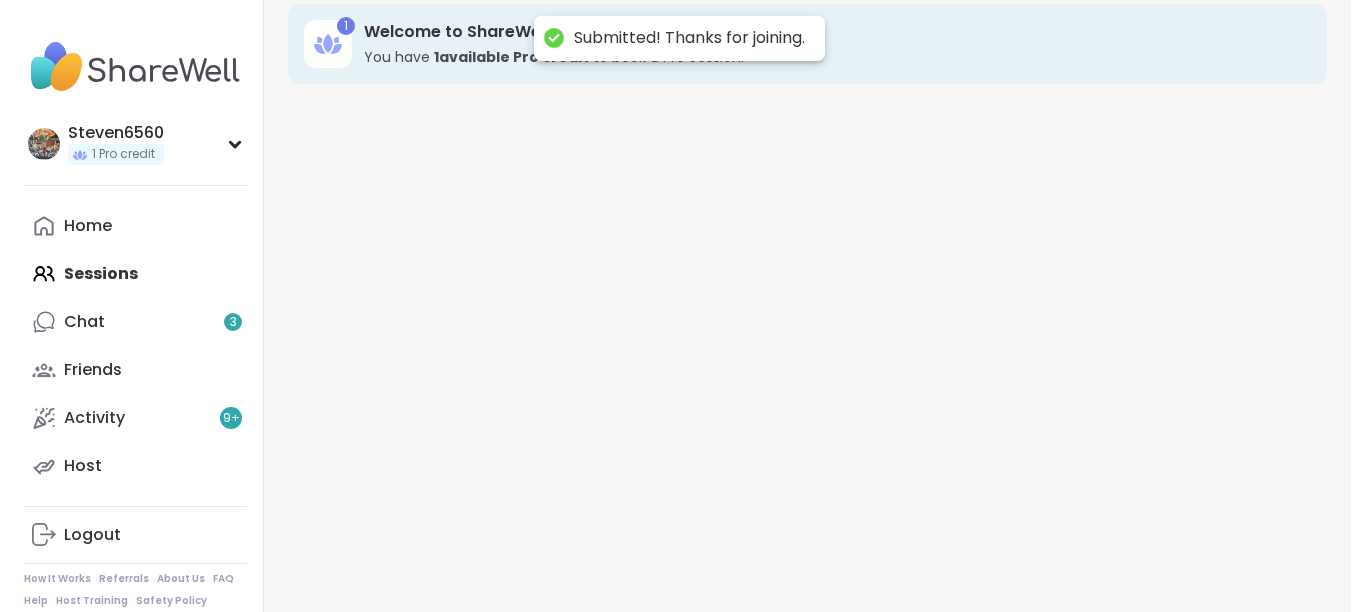 scroll, scrollTop: 0, scrollLeft: 0, axis: both 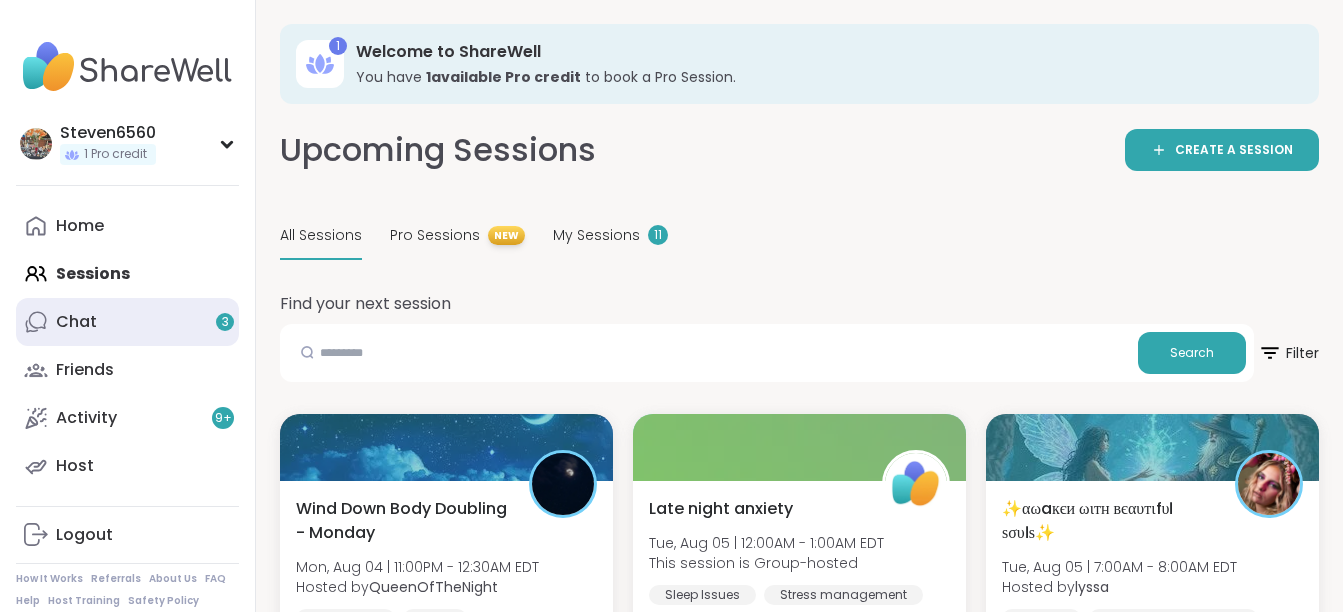click on "Chat 3" at bounding box center [127, 322] 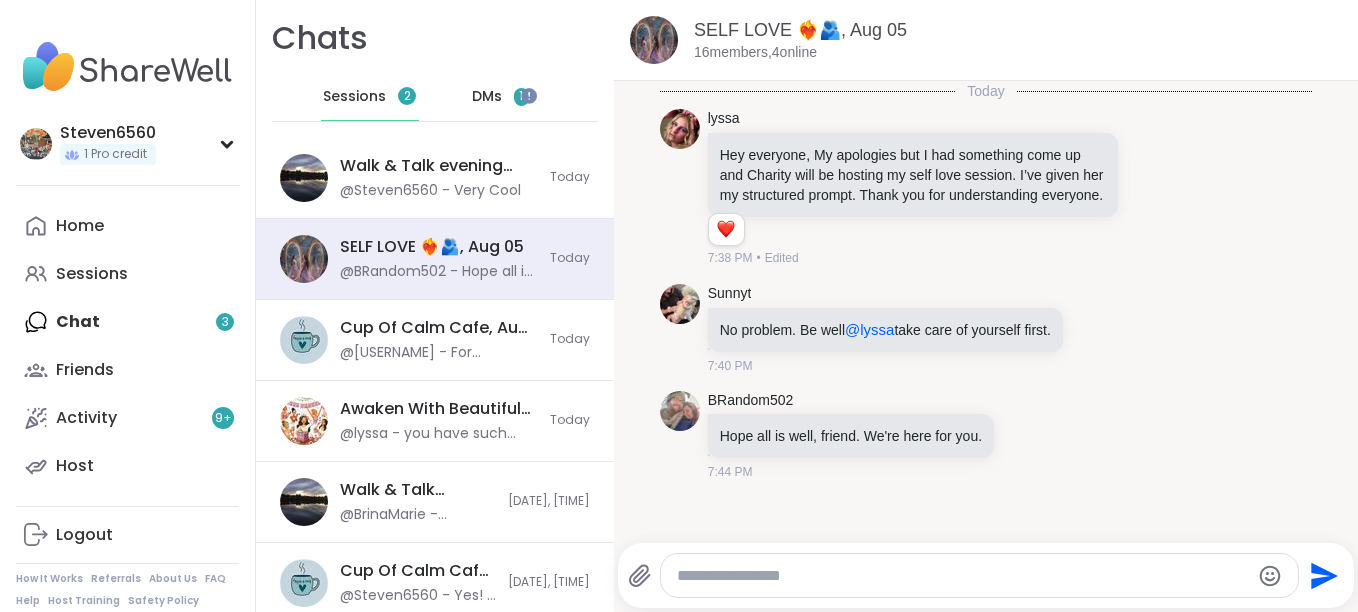 scroll, scrollTop: 0, scrollLeft: 0, axis: both 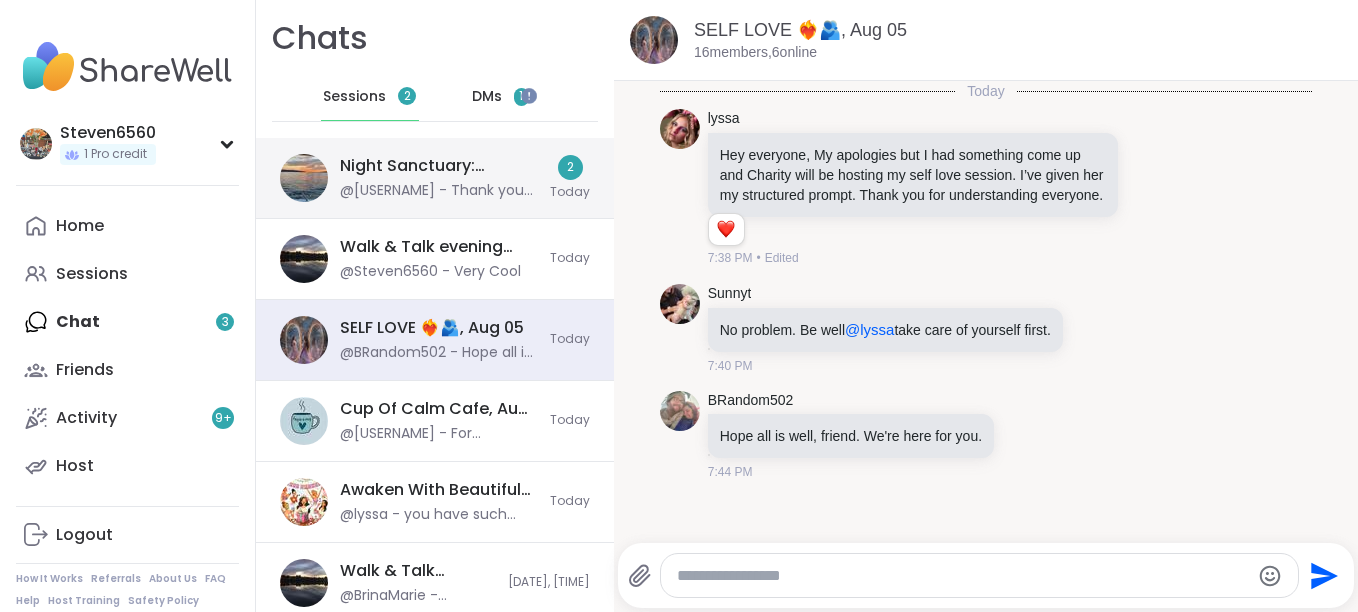 click on "@lyssa - Thank you Steven, amazing job." at bounding box center (439, 191) 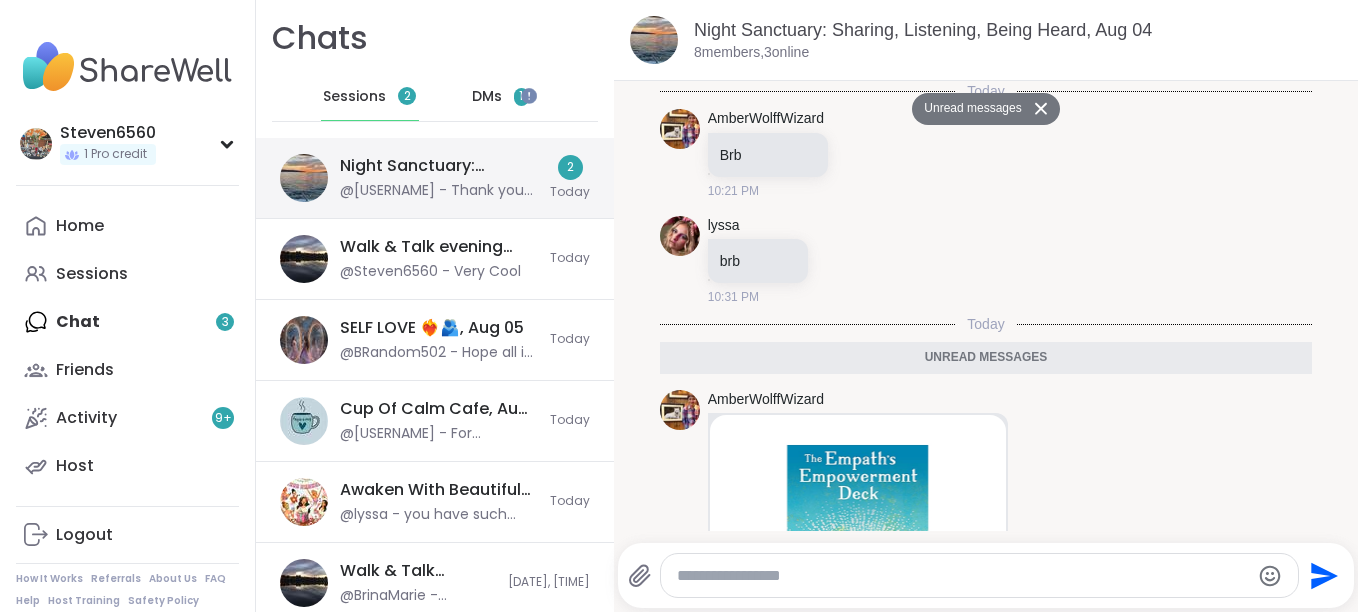 scroll, scrollTop: 411, scrollLeft: 0, axis: vertical 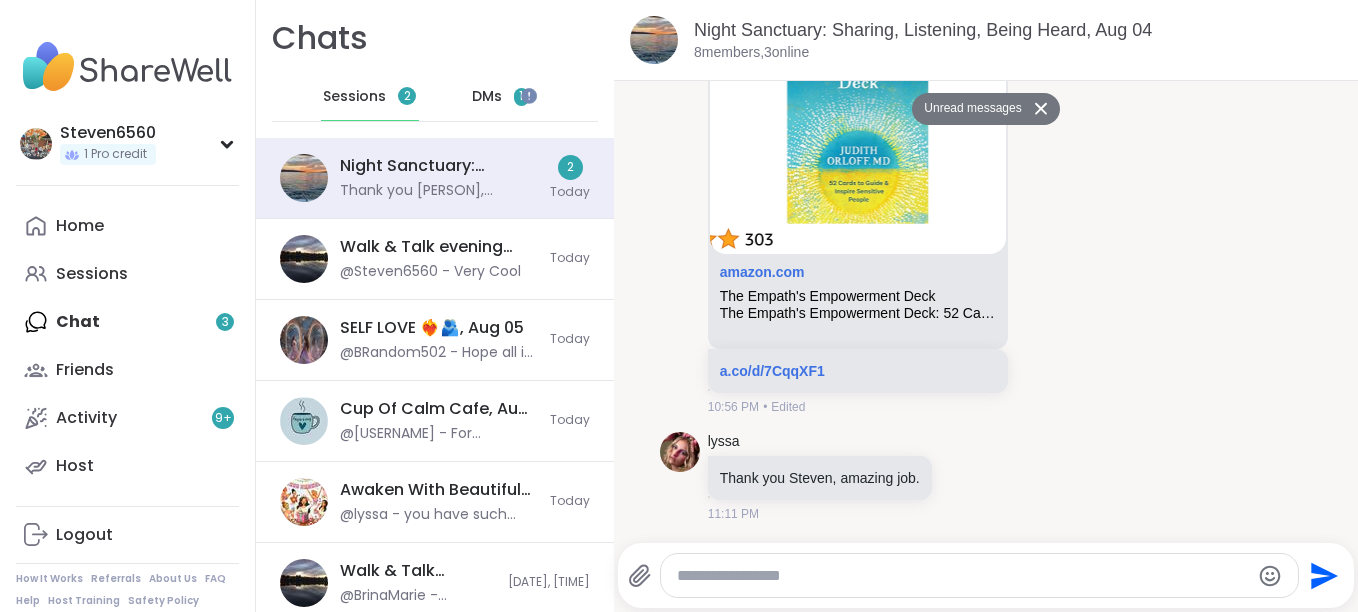 click at bounding box center (963, 576) 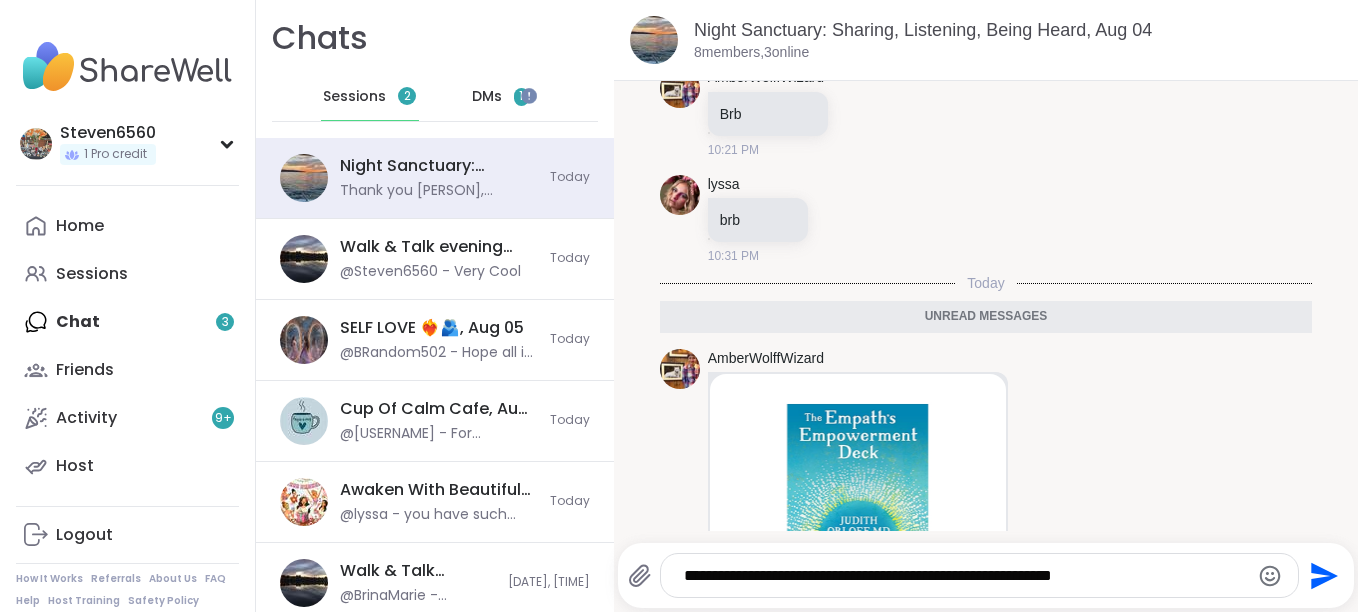 scroll, scrollTop: 24, scrollLeft: 0, axis: vertical 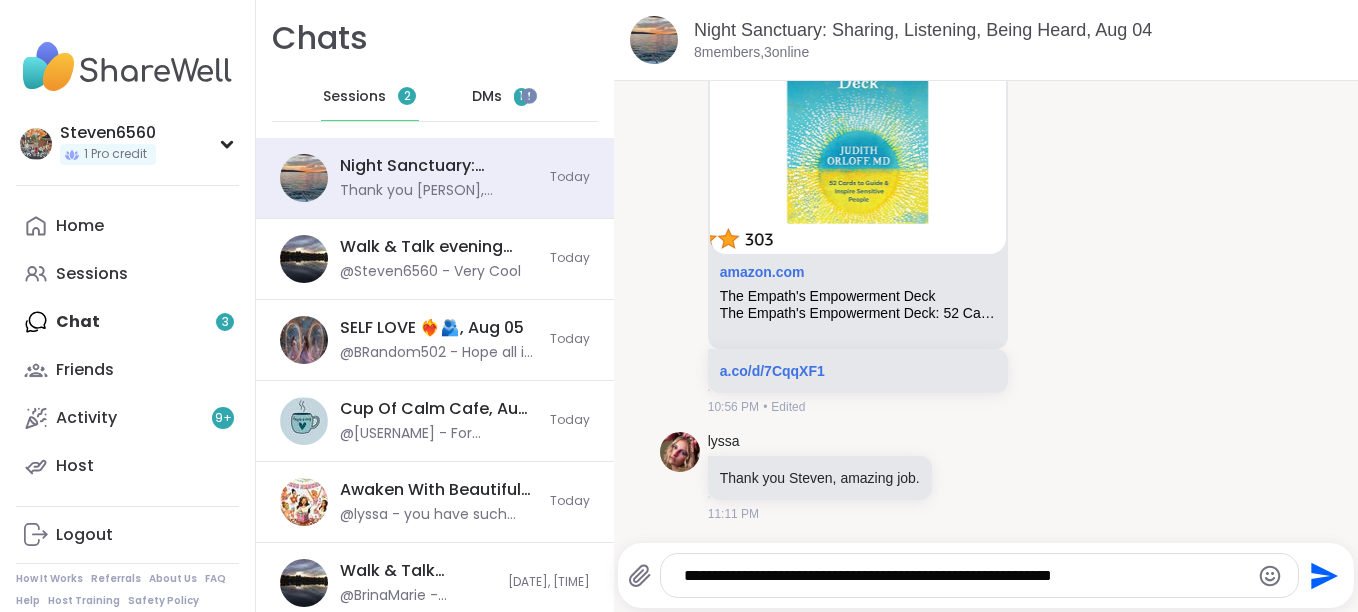 click on "**********" at bounding box center [962, 576] 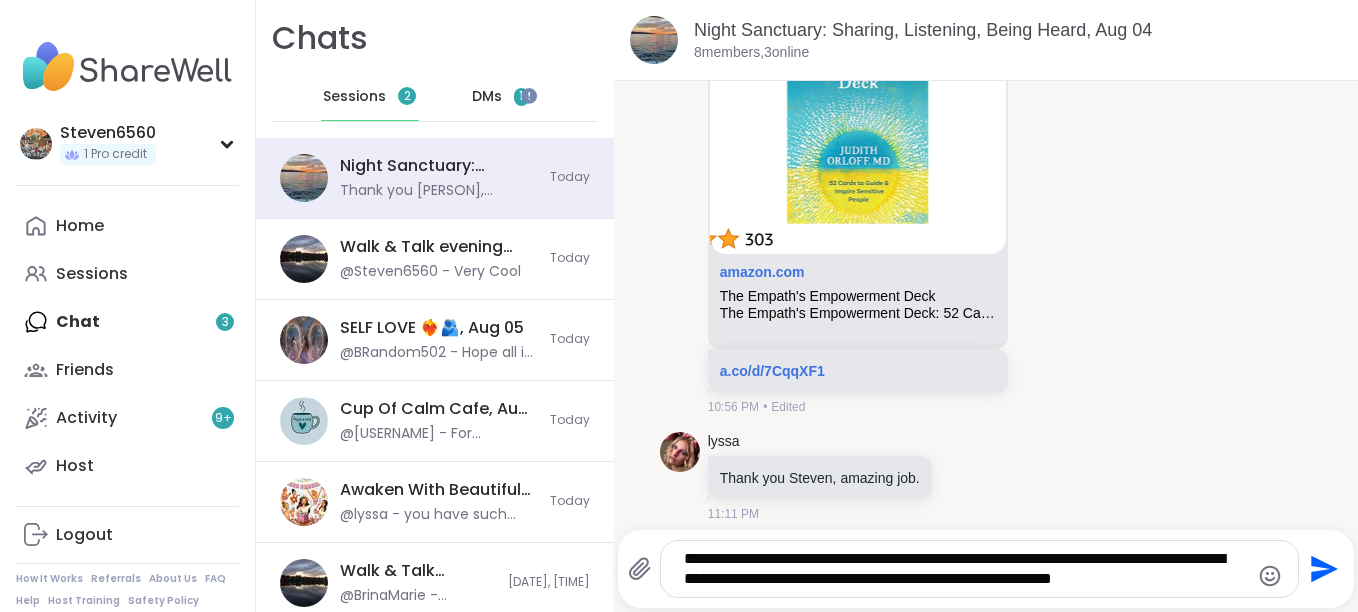 click on "**********" at bounding box center (962, 569) 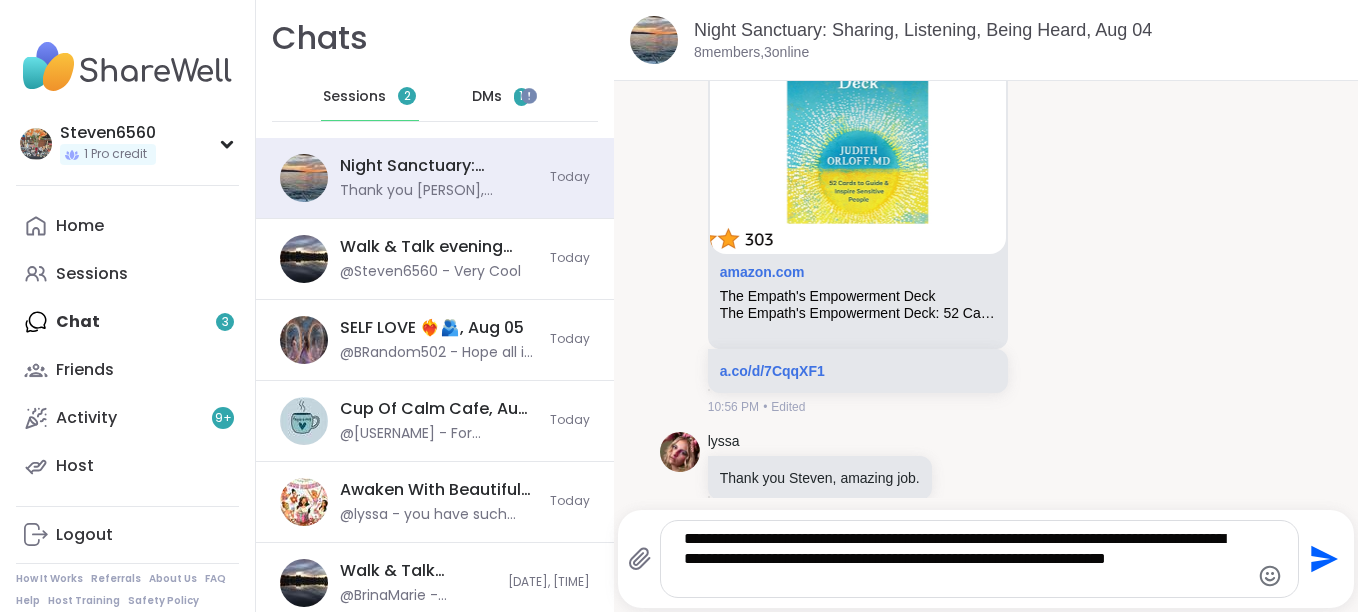 type on "**********" 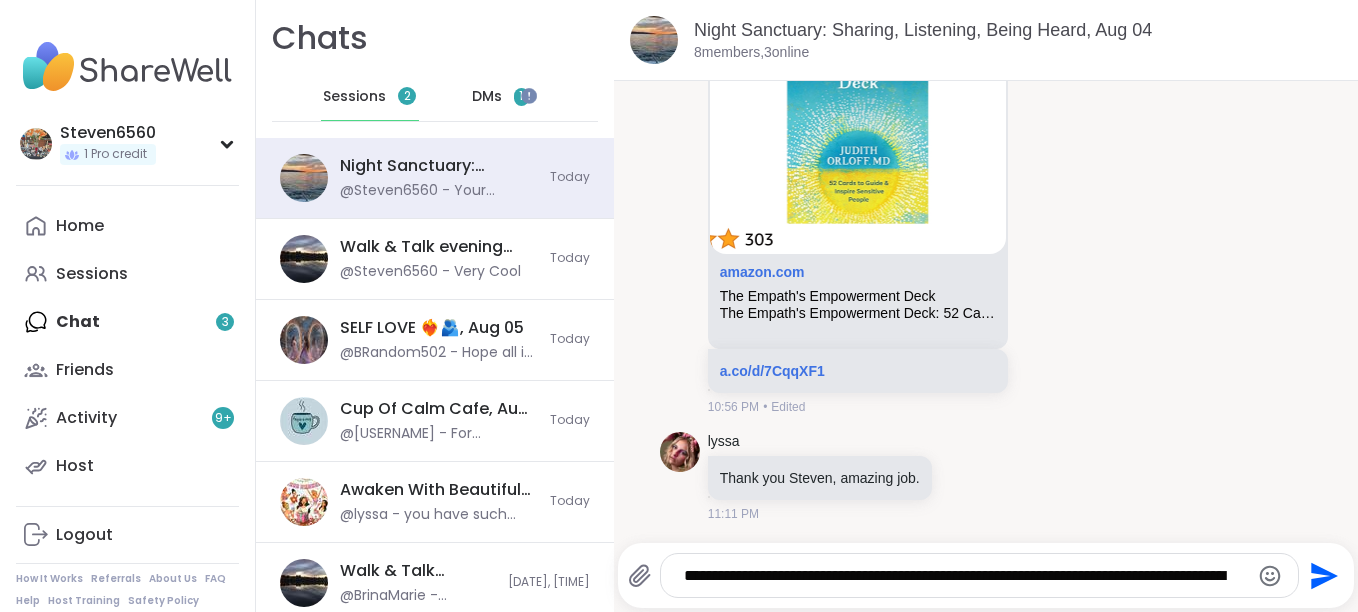scroll, scrollTop: 510, scrollLeft: 0, axis: vertical 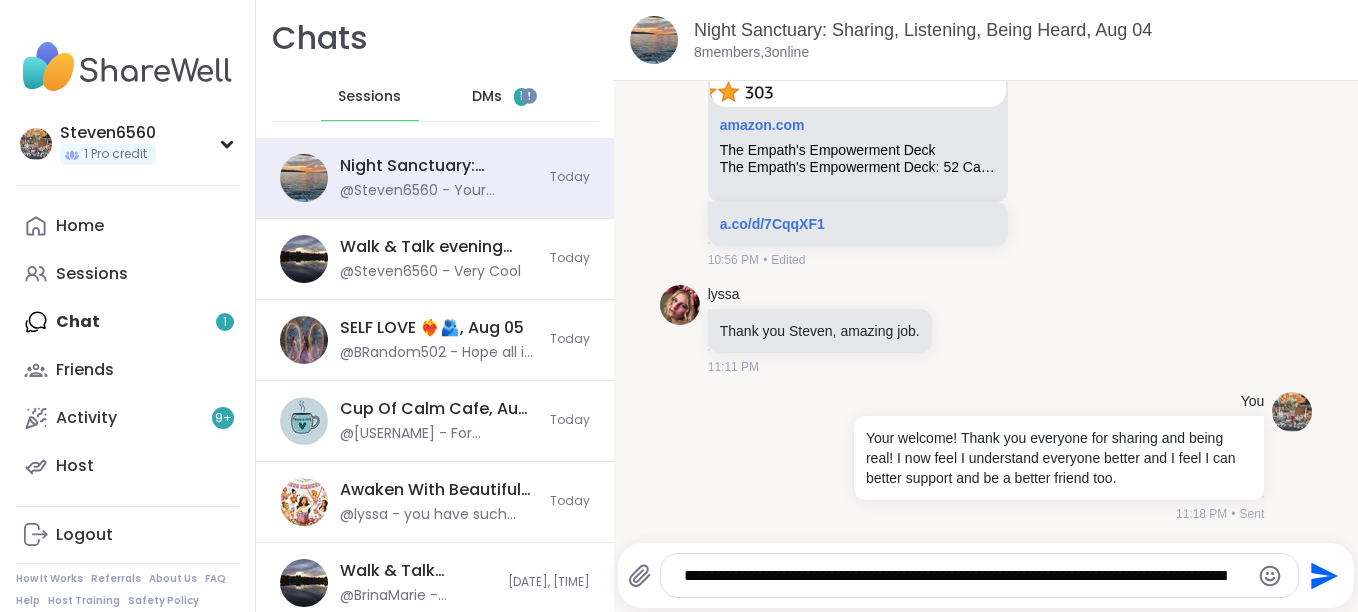 click on "**********" at bounding box center (962, 576) 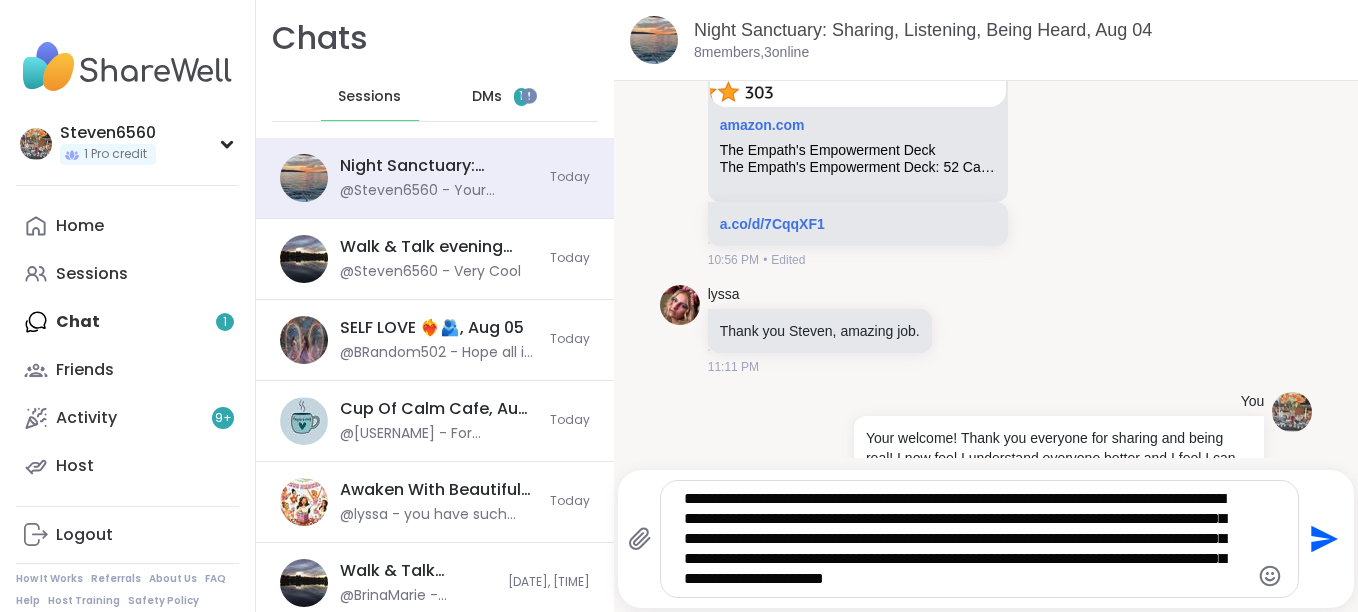 click on "**********" at bounding box center (962, 539) 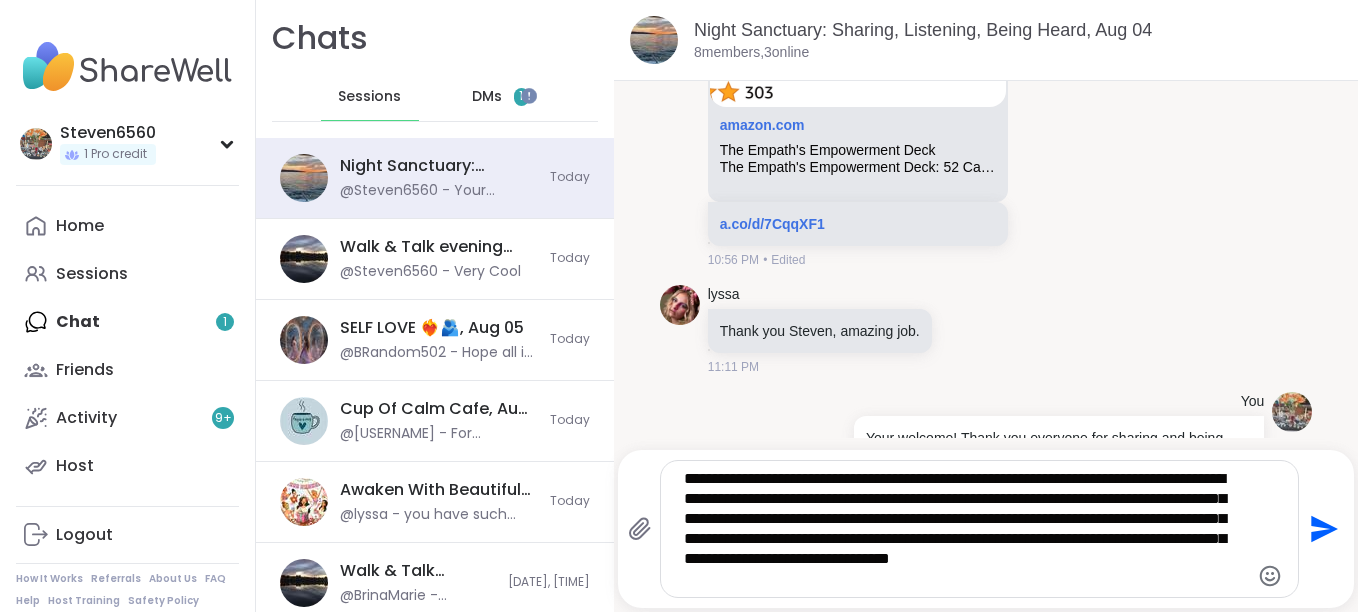 click on "**********" at bounding box center (962, 529) 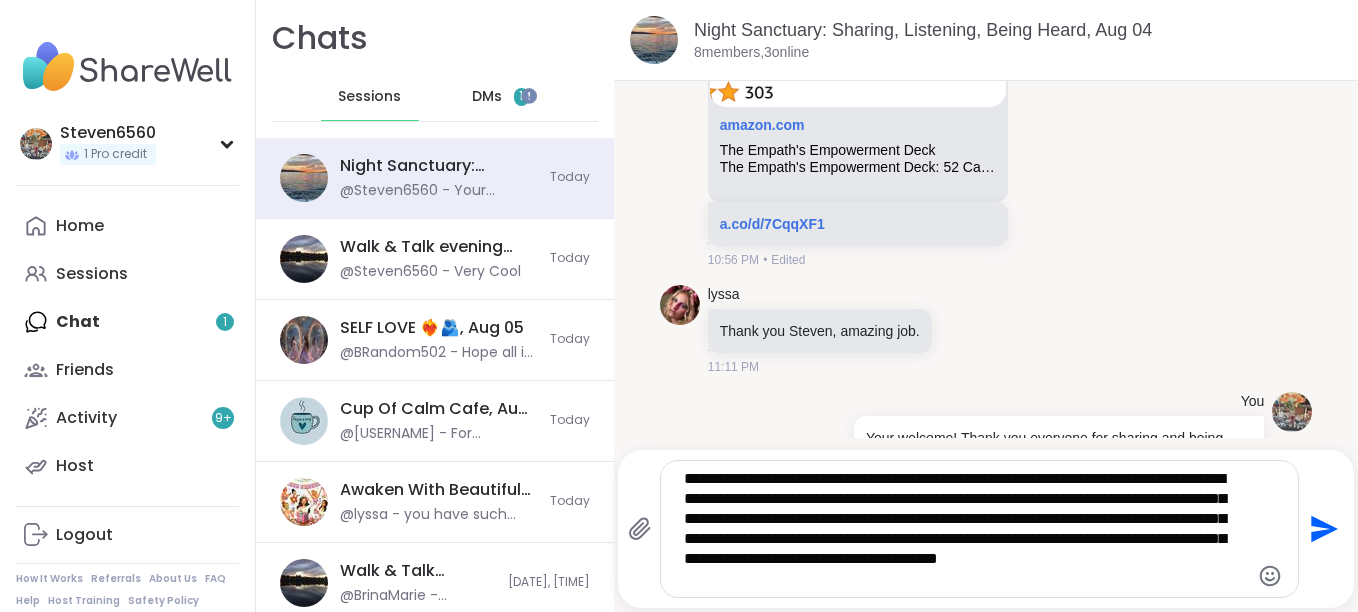 click on "**********" at bounding box center (962, 529) 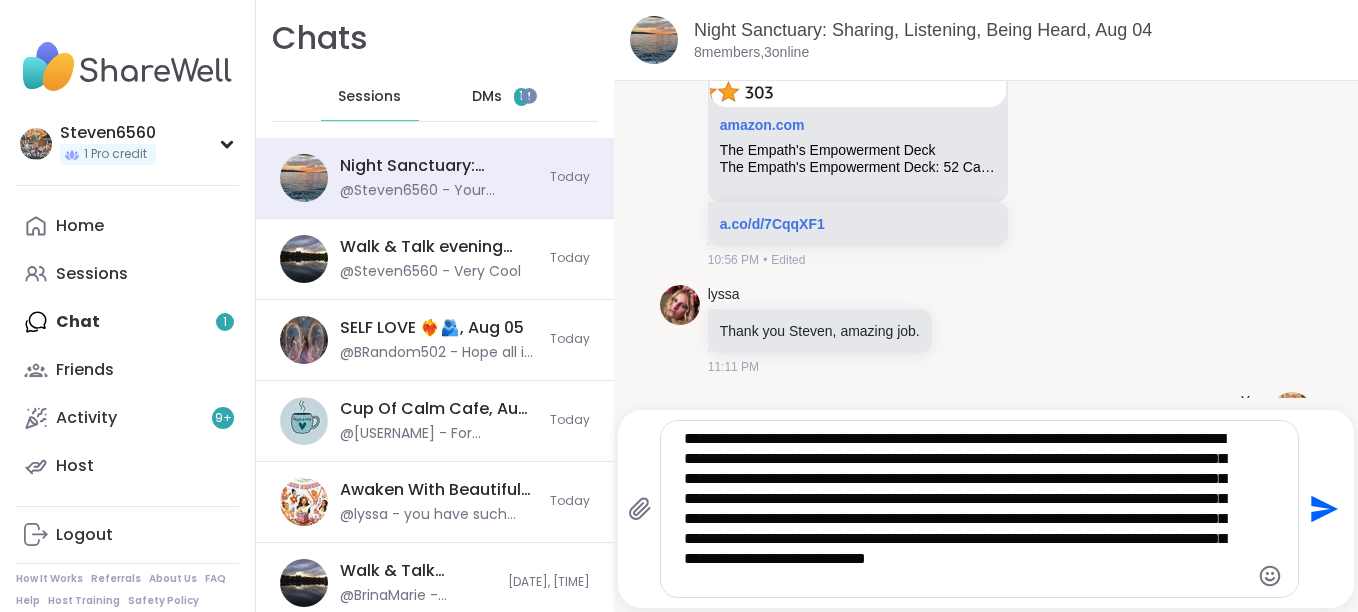 click on "**********" at bounding box center [962, 509] 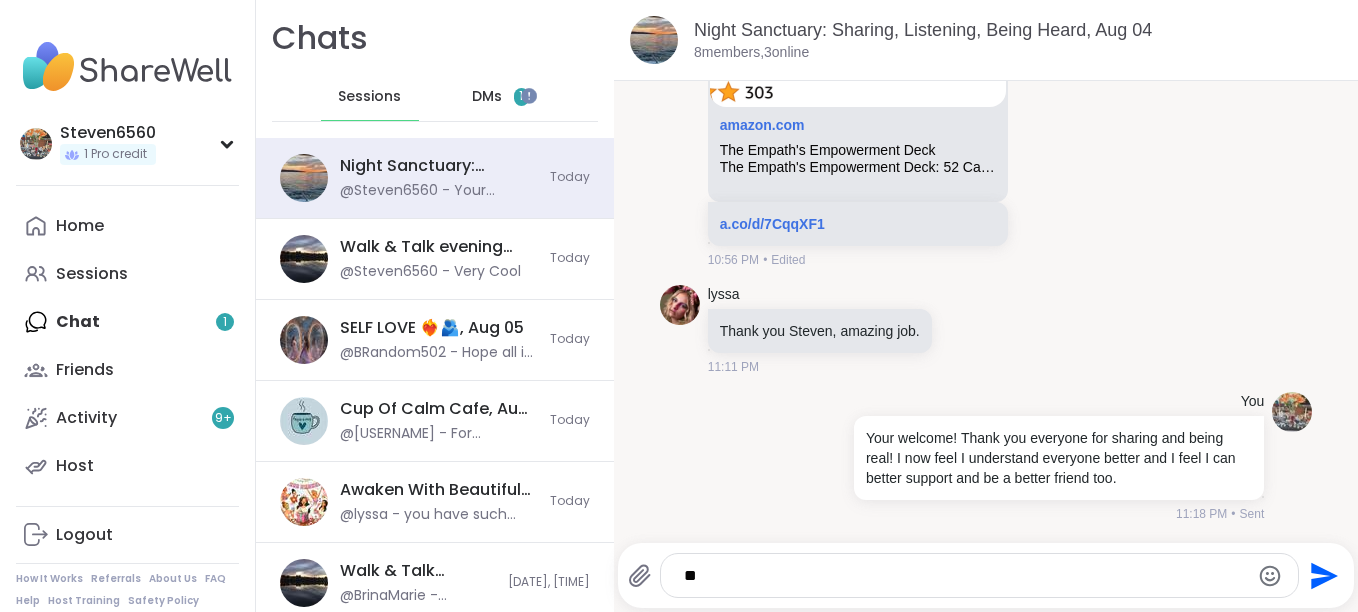 type on "*" 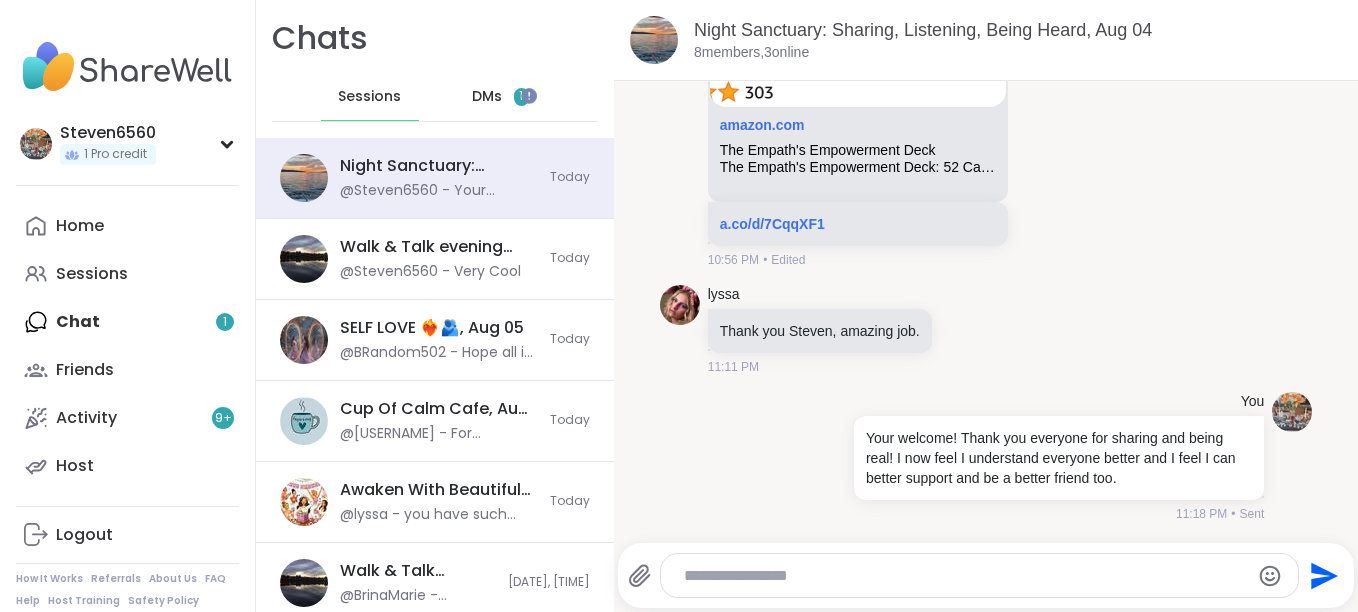 click at bounding box center (962, 576) 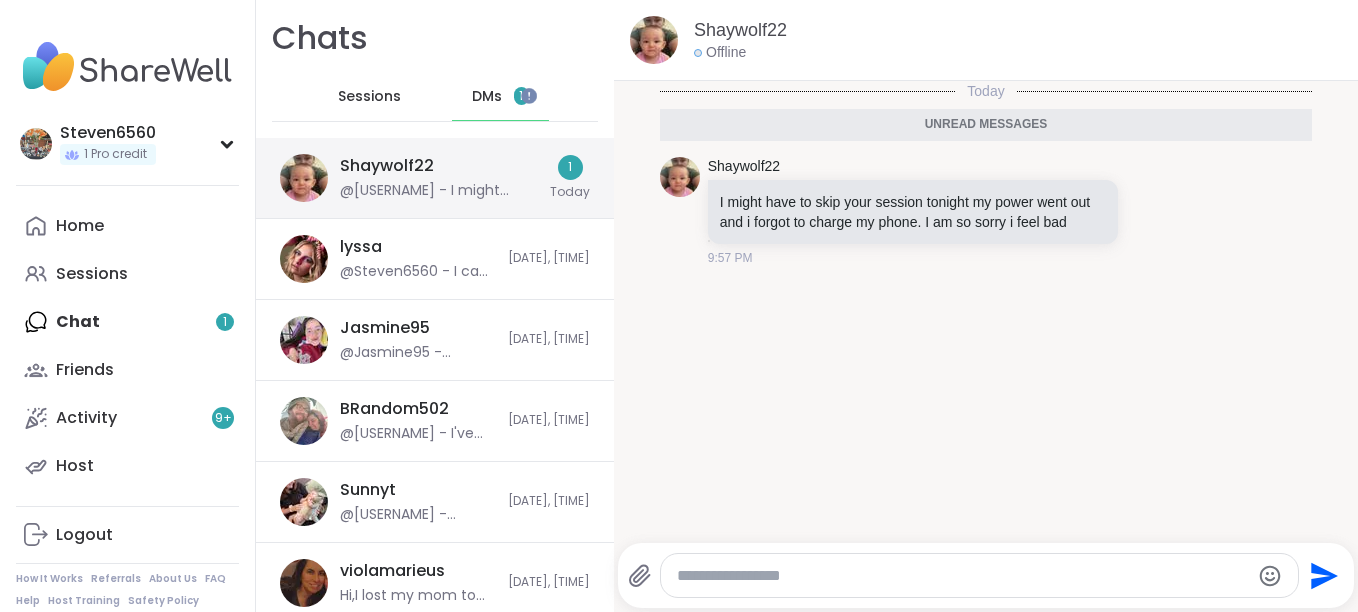 click on "Shaywolf22" at bounding box center [387, 166] 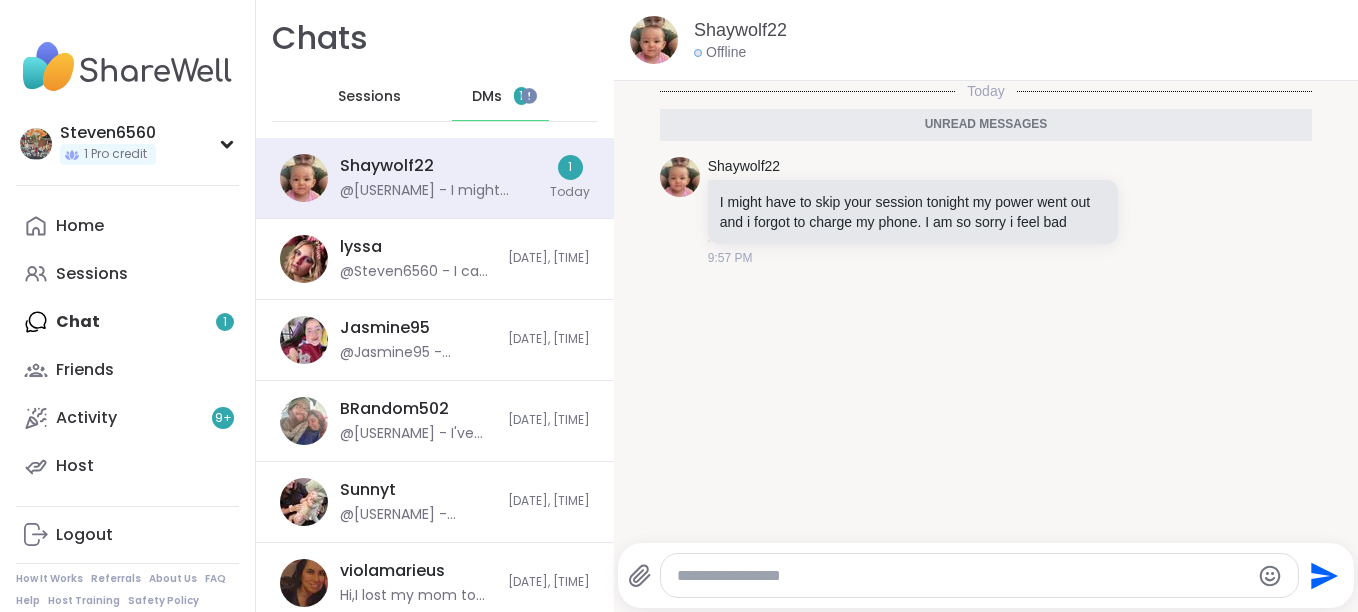 click at bounding box center [963, 576] 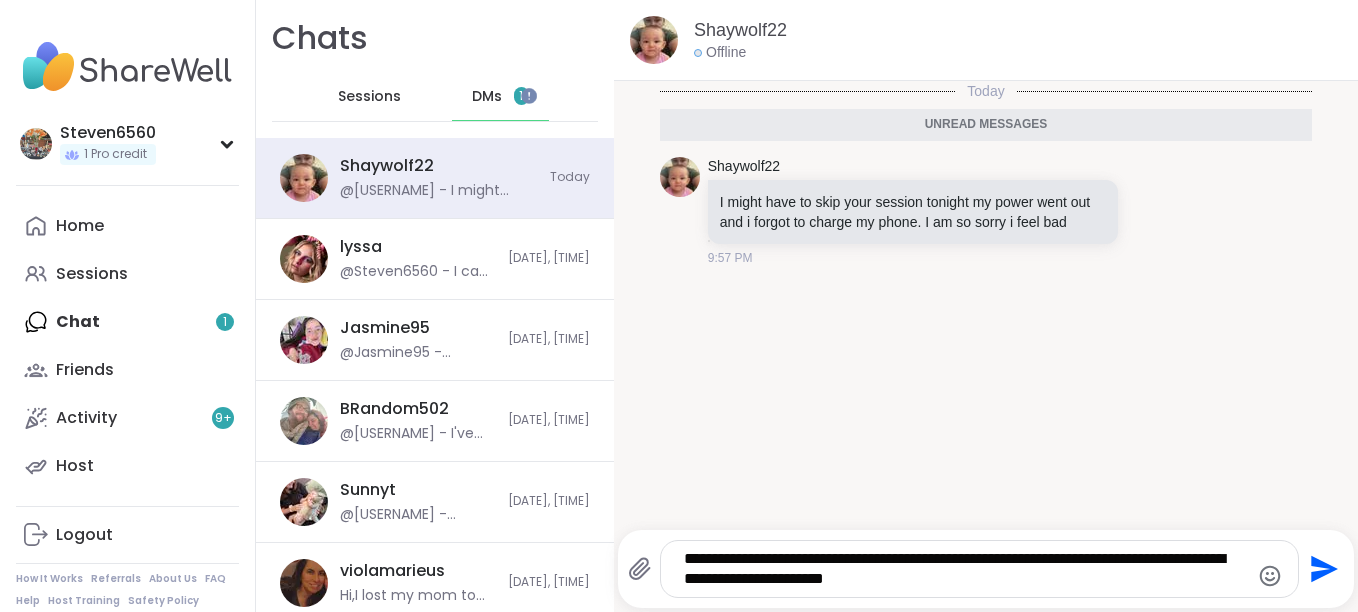 type on "**********" 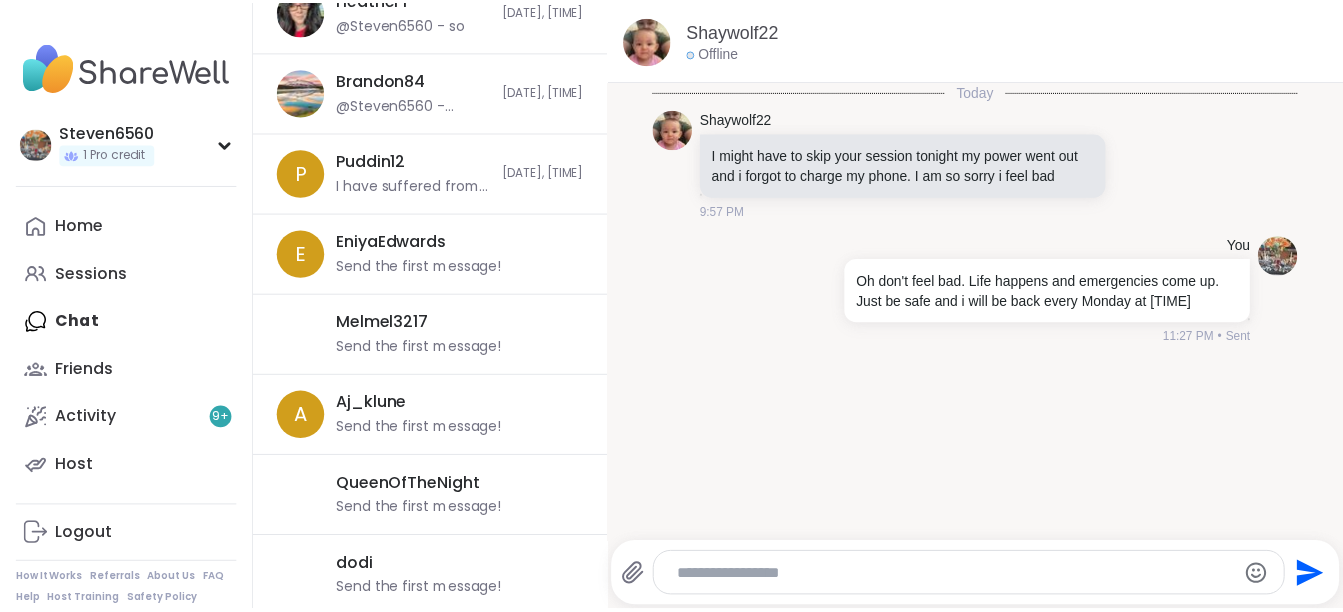 scroll, scrollTop: 1551, scrollLeft: 0, axis: vertical 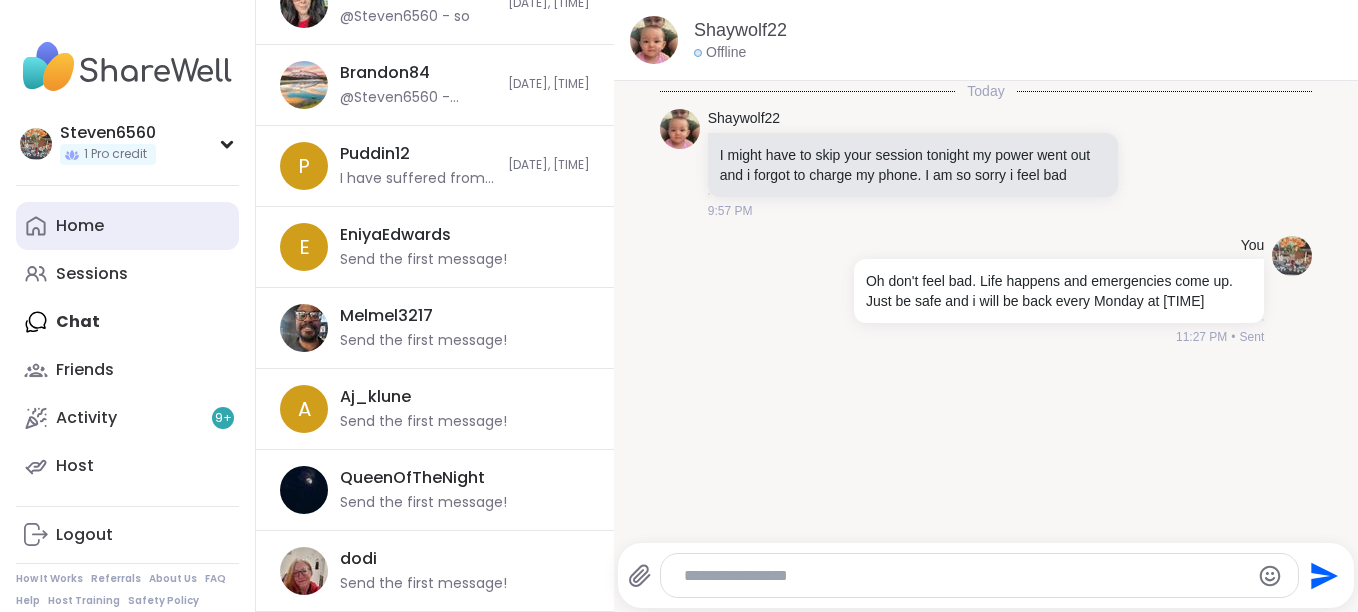 click on "Home" at bounding box center [80, 226] 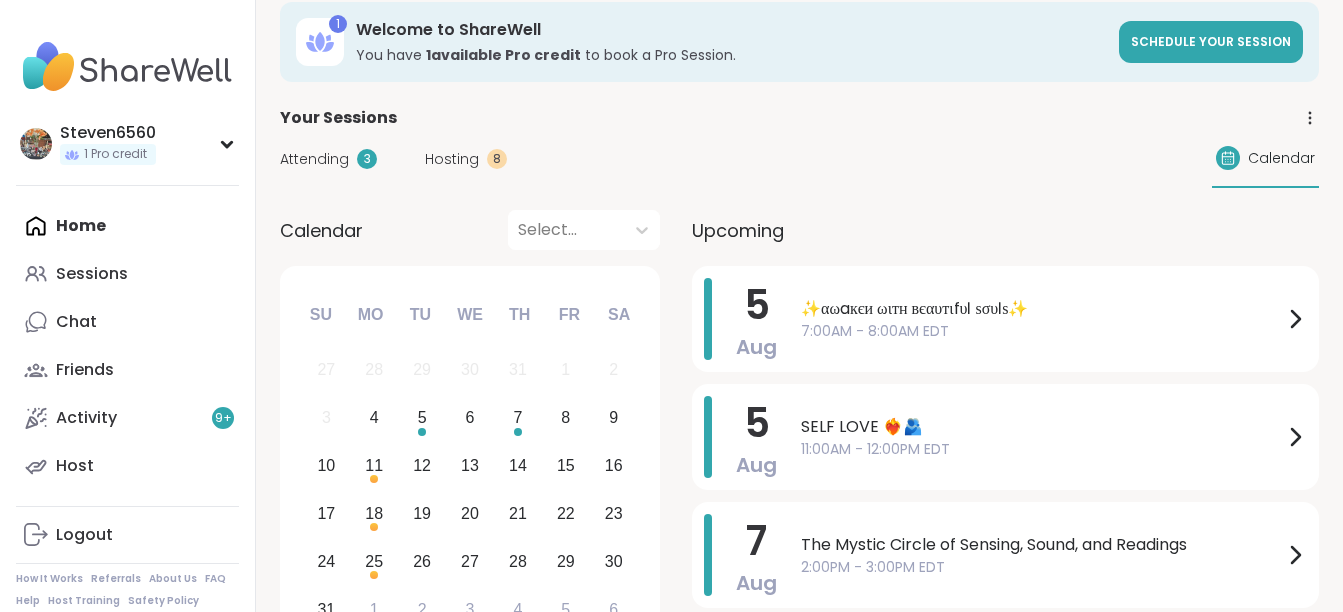 scroll, scrollTop: 40, scrollLeft: 0, axis: vertical 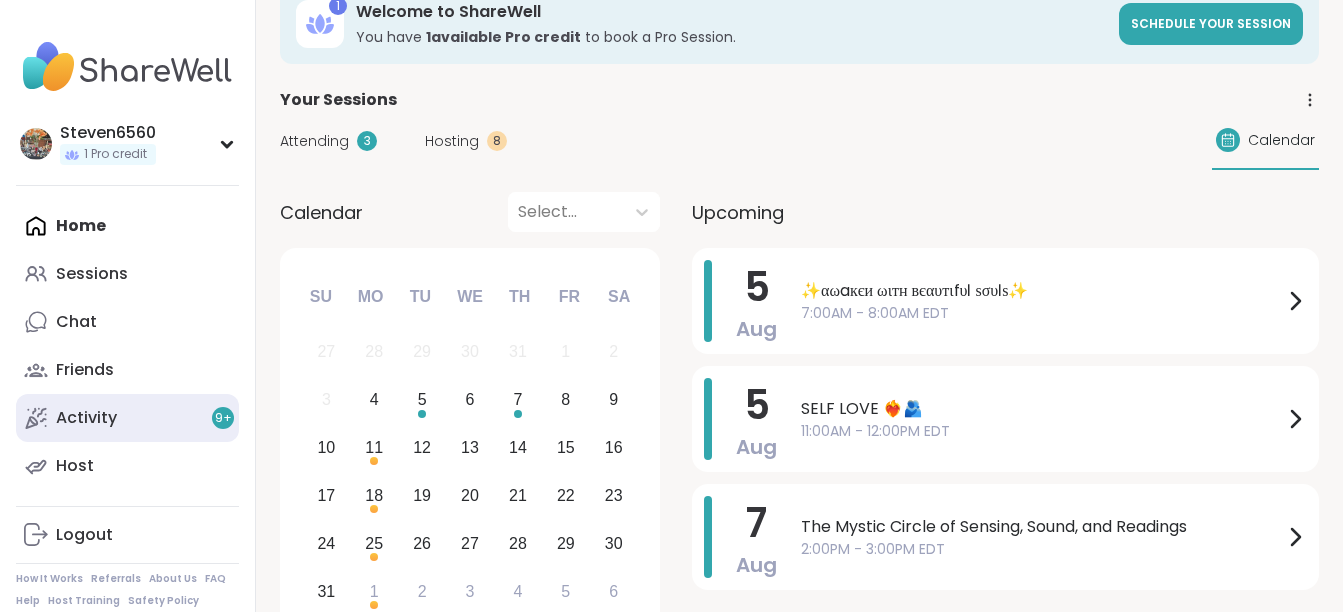 click on "Activity 9 +" at bounding box center [86, 418] 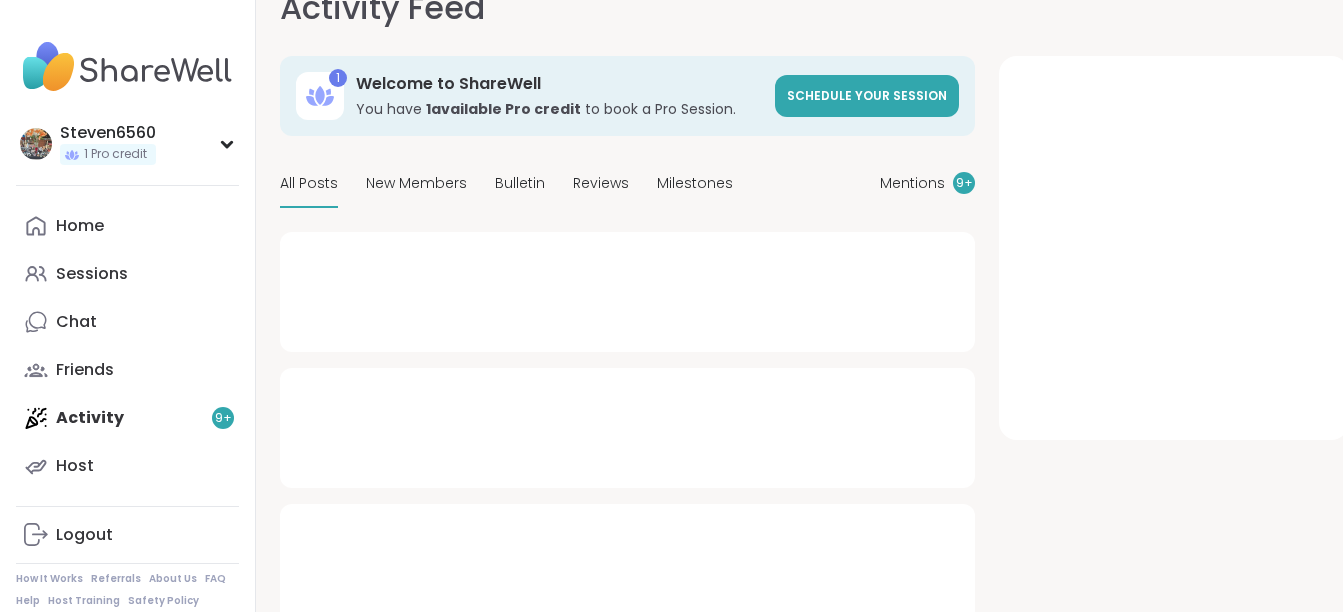 scroll, scrollTop: 0, scrollLeft: 0, axis: both 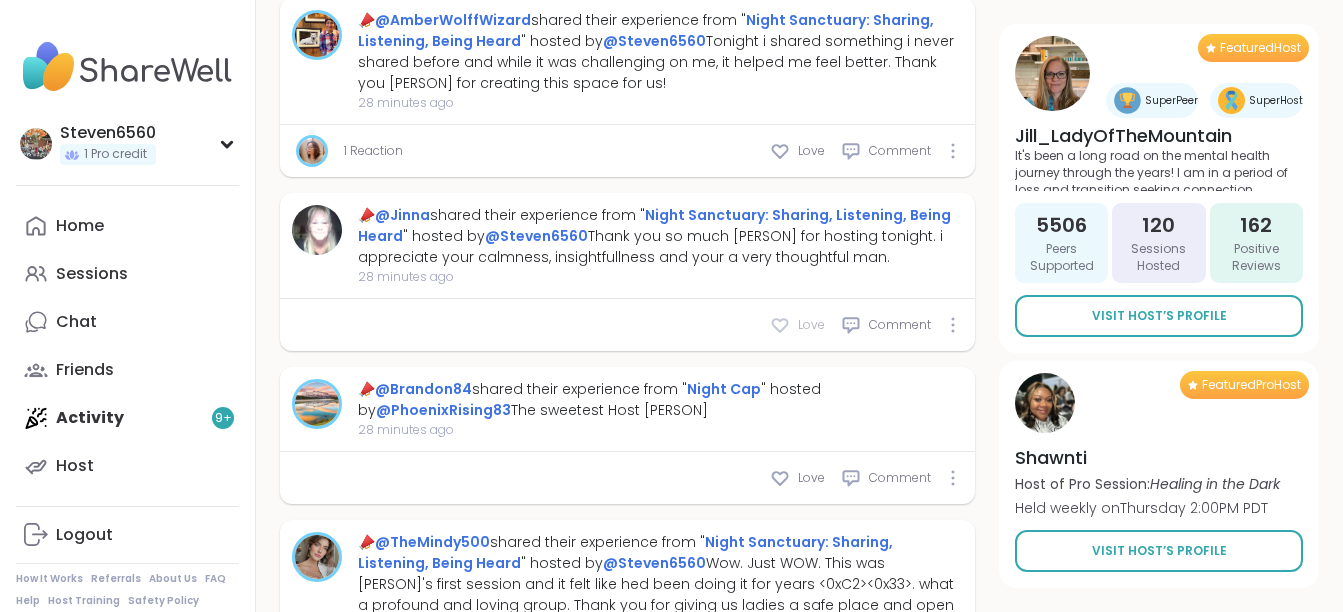 click 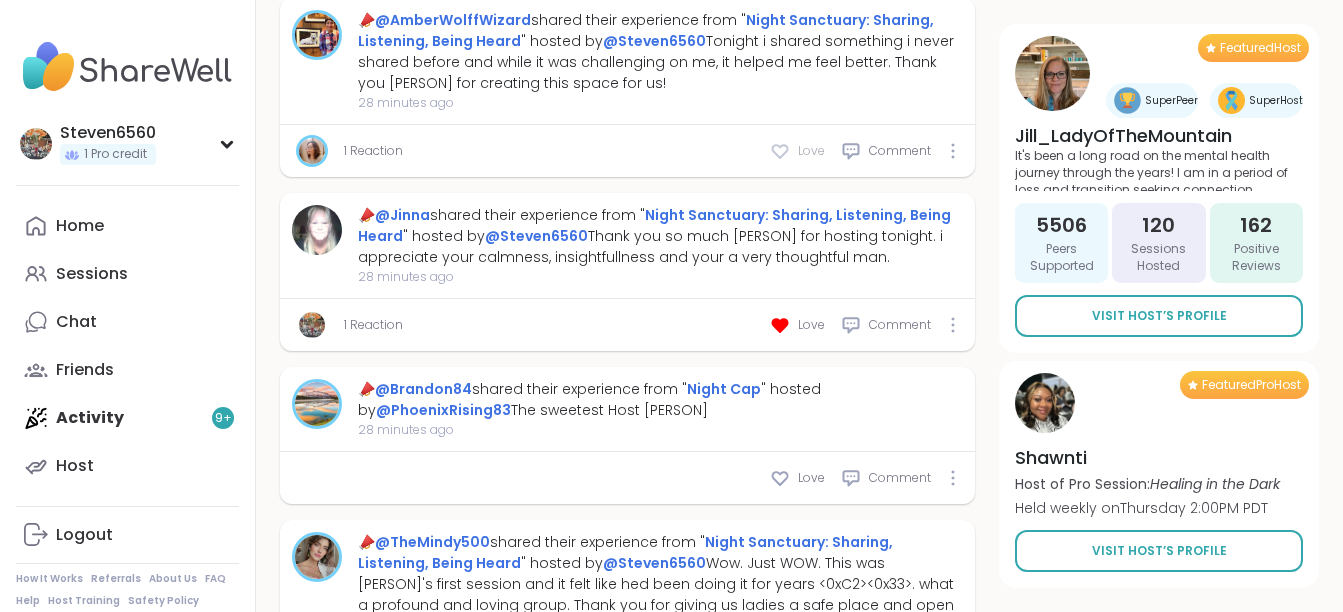 click 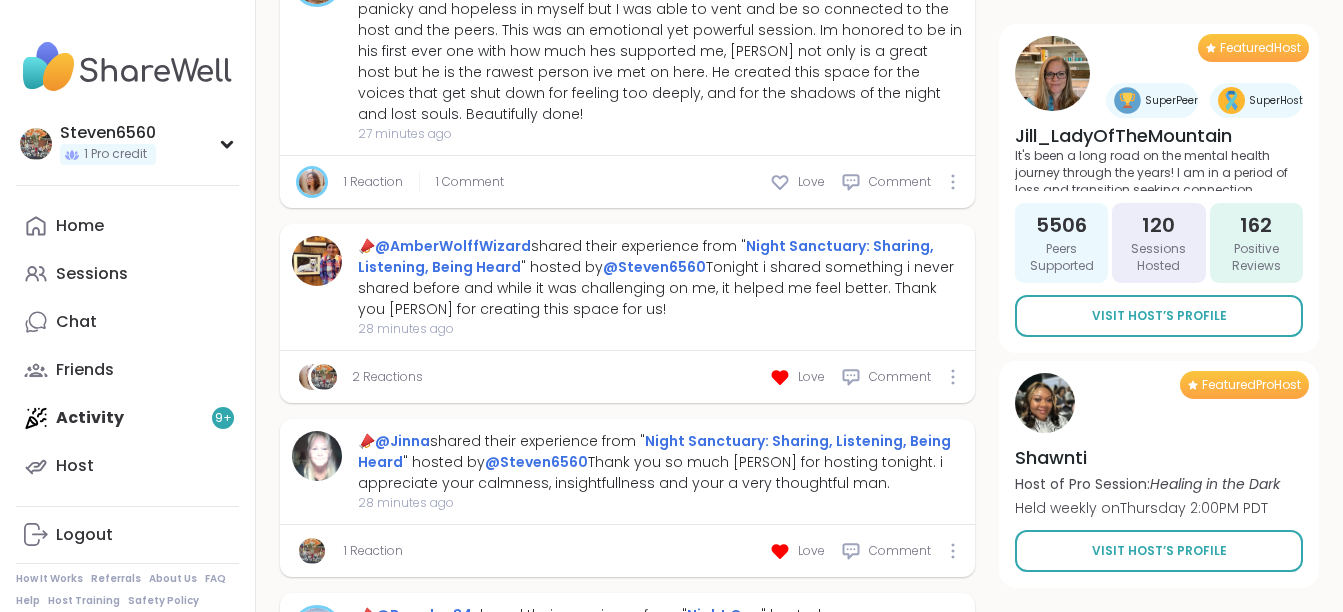 scroll, scrollTop: 1266, scrollLeft: 0, axis: vertical 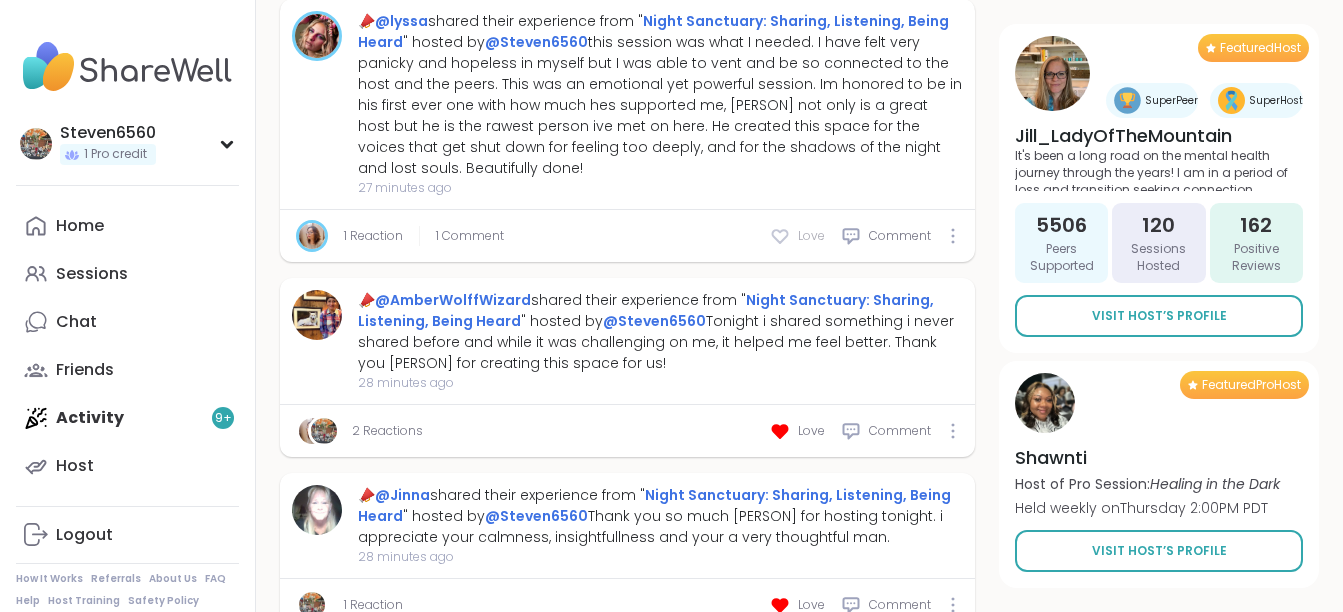 click 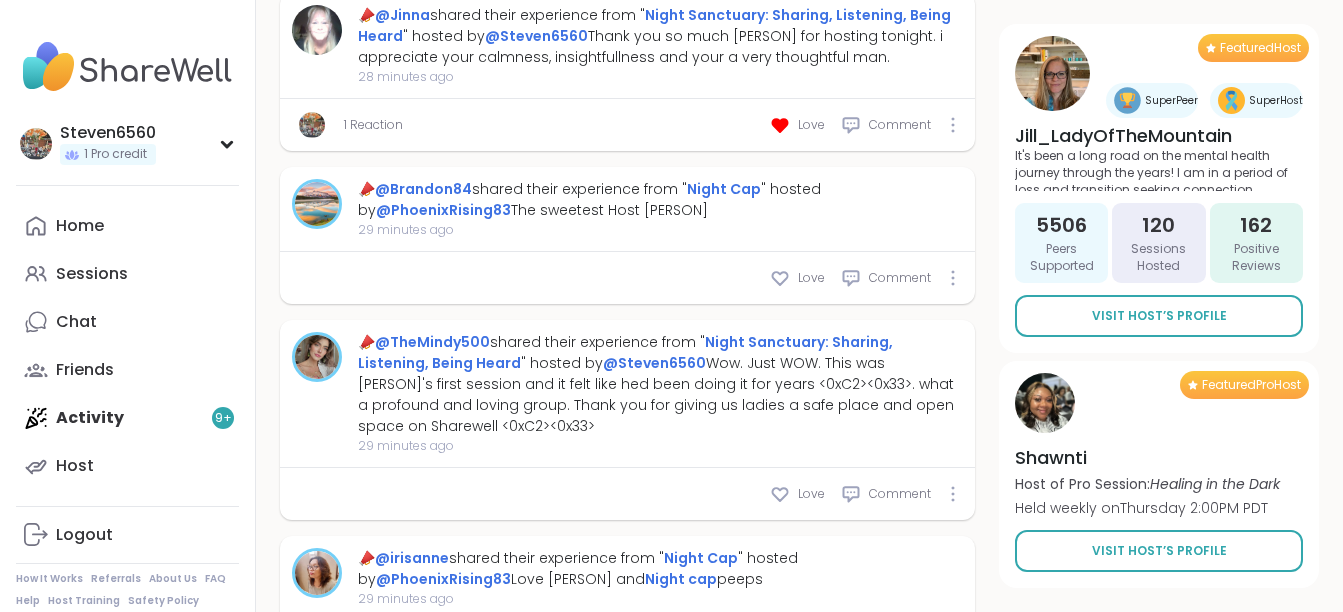 scroll, scrollTop: 1786, scrollLeft: 0, axis: vertical 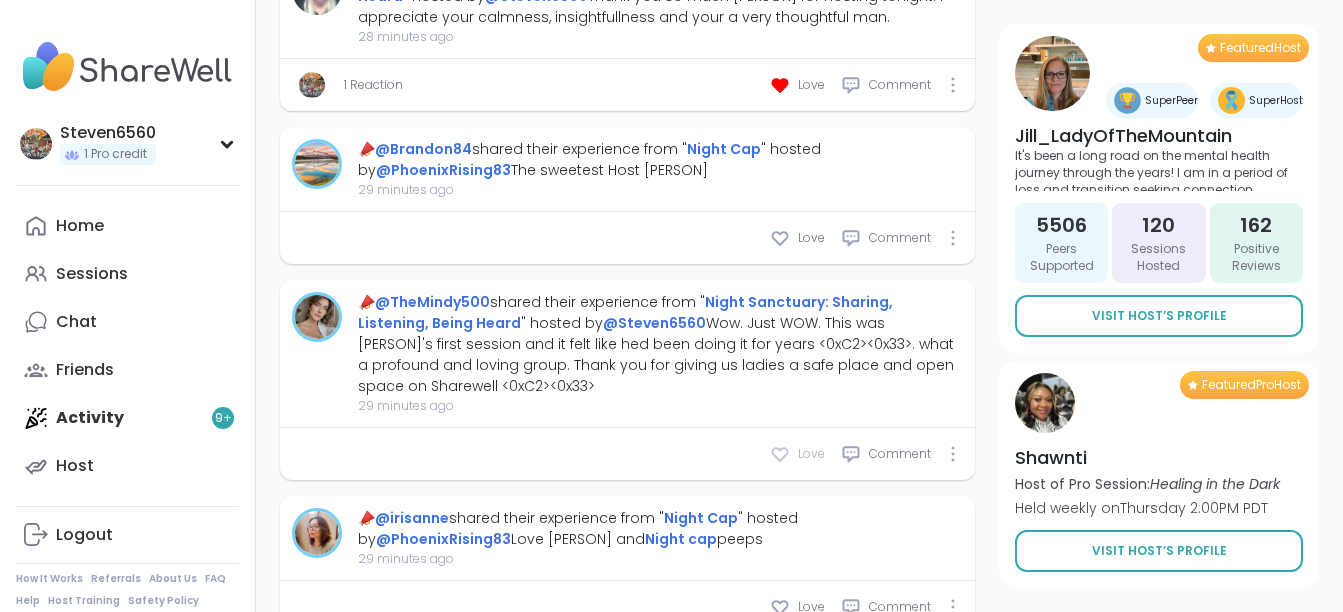 click 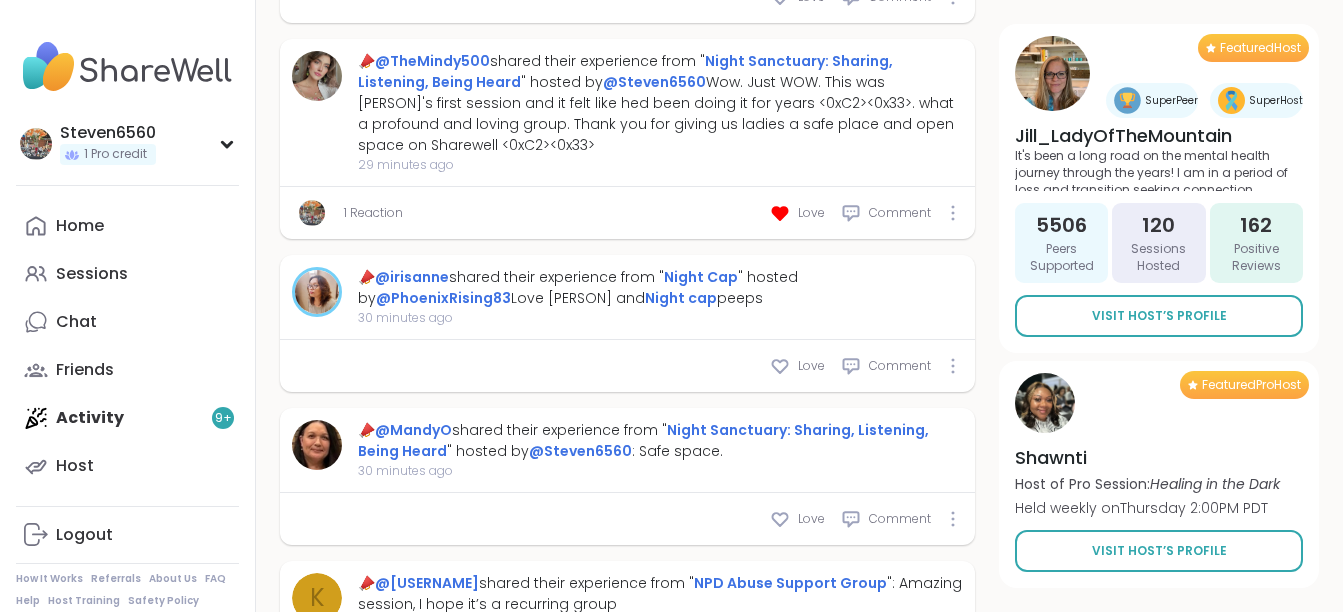 scroll, scrollTop: 2067, scrollLeft: 0, axis: vertical 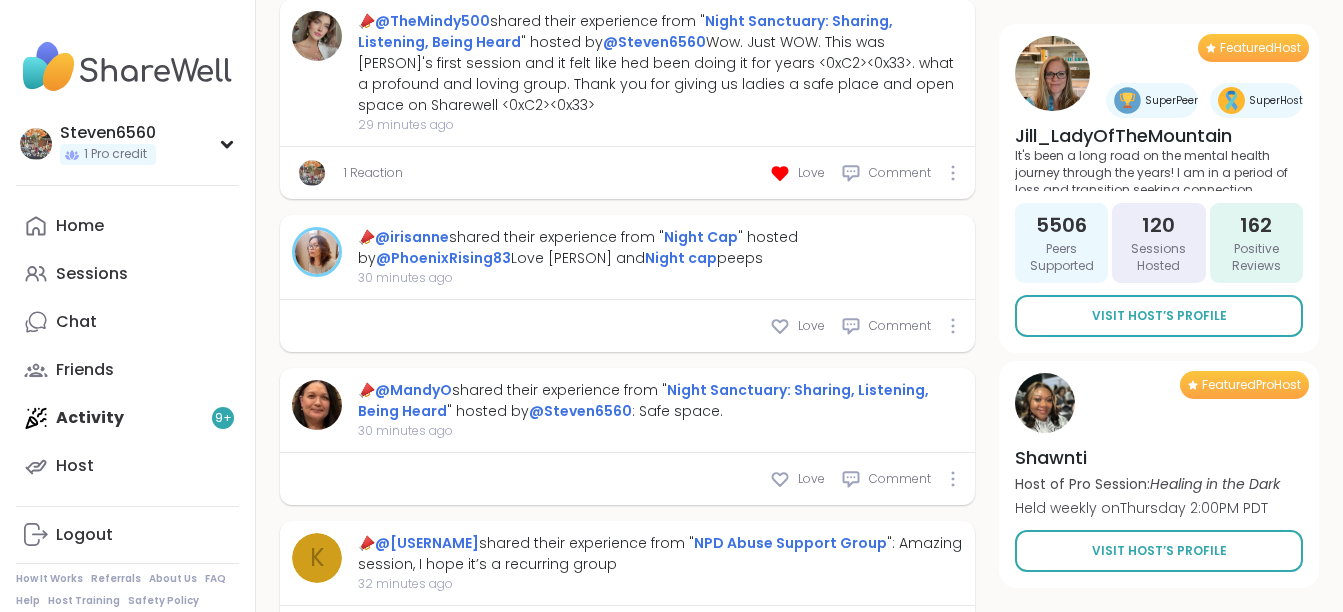 click on "Steven6560 1 Pro credit Steven6560 1 Pro credit Profile Membership Settings Help Home Sessions Chat Friends Activity 9 + Host Logout How It Works Referrals About Us FAQ Help Host Training Safety Policy Safety Resources Redeem Code Blog Activity Feed Mentions 9 + 1 Welcome to ShareWell You have   1  available Pro credit   to book a Pro Session. Schedule your session All Posts New Members Bulletin Reviews Milestones Mentions 9 + Host Bulletin Board Hosts can share announcements, resources or inspiration. Host  Pinned by ShareWell 📌 Here’s your reminder: masking isn’t healing. You deserve to be seen as your full, authentic self 🧩💛
🫶 For this #WeeklyHostSpotlight, meet @elenacarr0ll. Join her every Thursday for Unmasking Autism, a Pro Session to help you untangle internalized shame, reconnect with your identity, and find a community that truly gets it.
👉 Register for her next session:  https://sharewellnow.com/series/b2bcc26e-45e4-47ec-be4c-e4d8ad5691f9 @ShareWell sharewellnow.com 1 Reaction" at bounding box center [671, -1739] 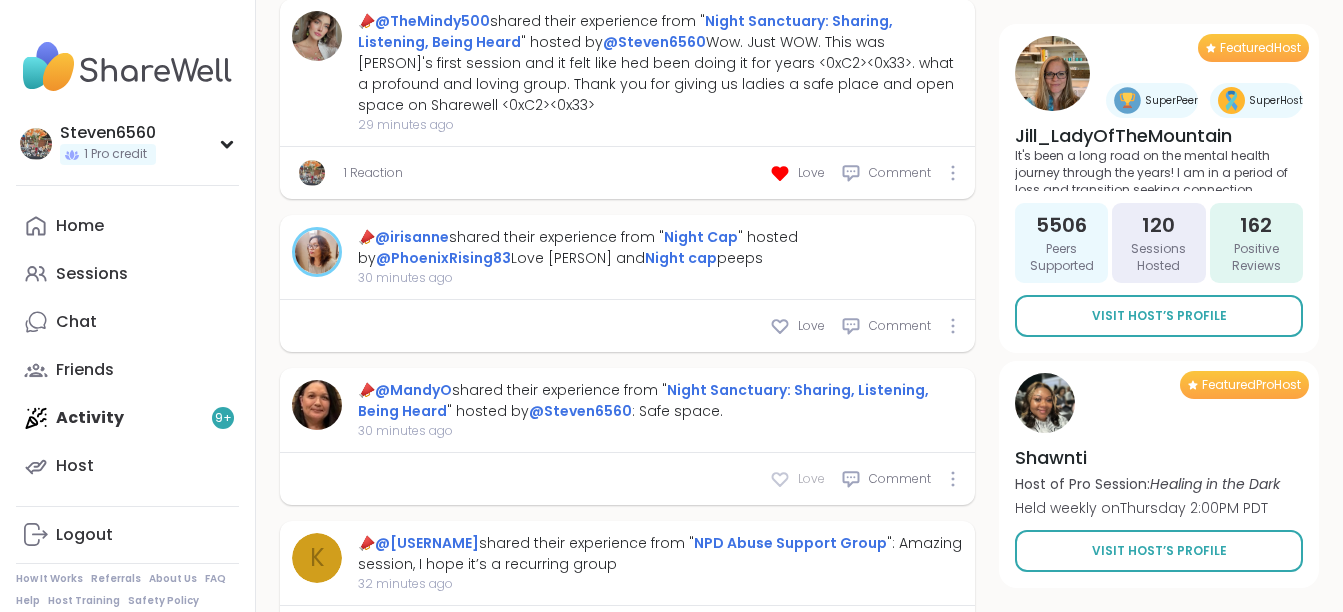 click 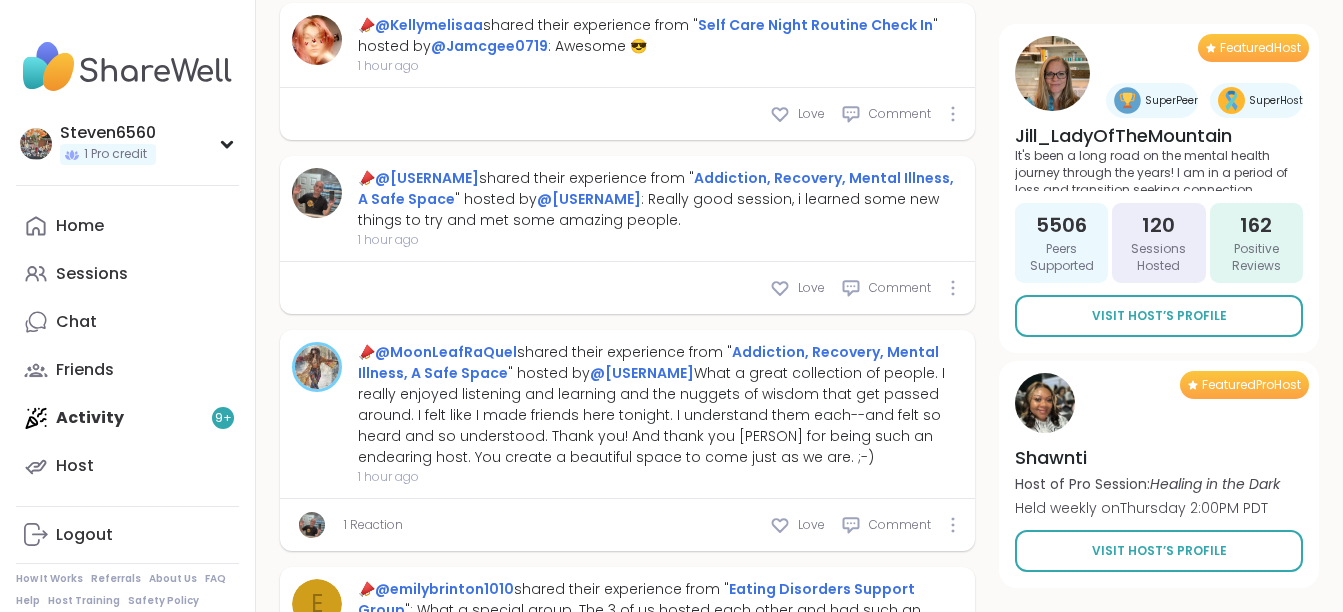 scroll, scrollTop: 3361, scrollLeft: 0, axis: vertical 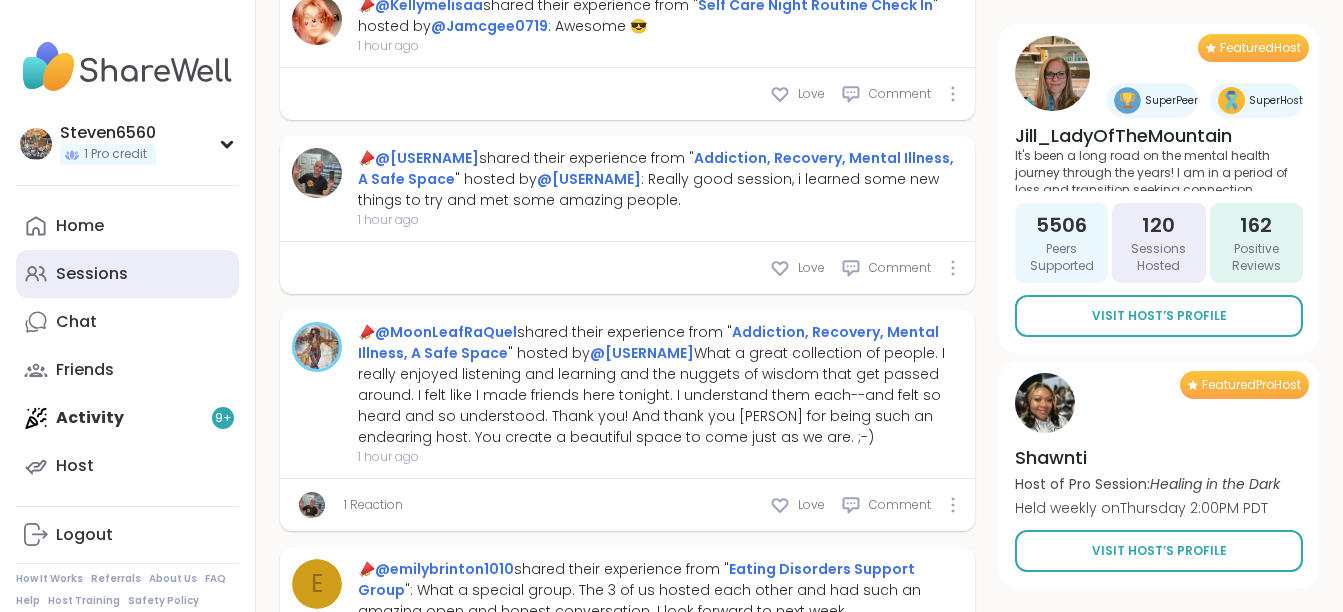 click on "Sessions" at bounding box center (127, 274) 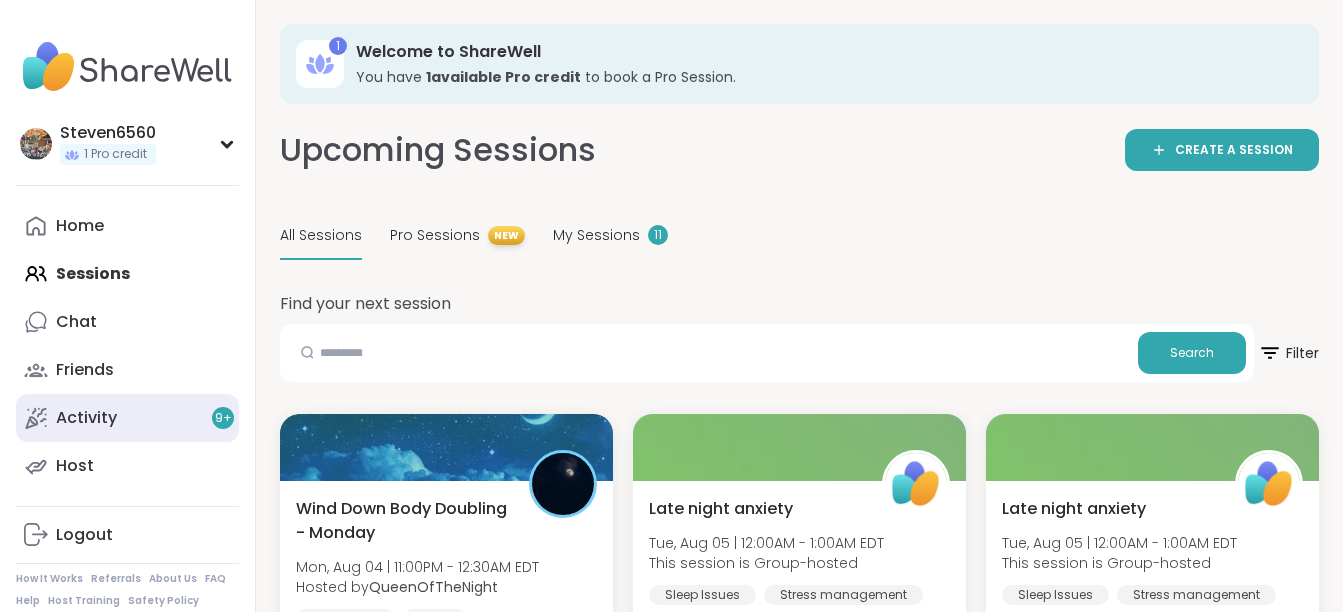 click on "Activity 9 +" at bounding box center (86, 418) 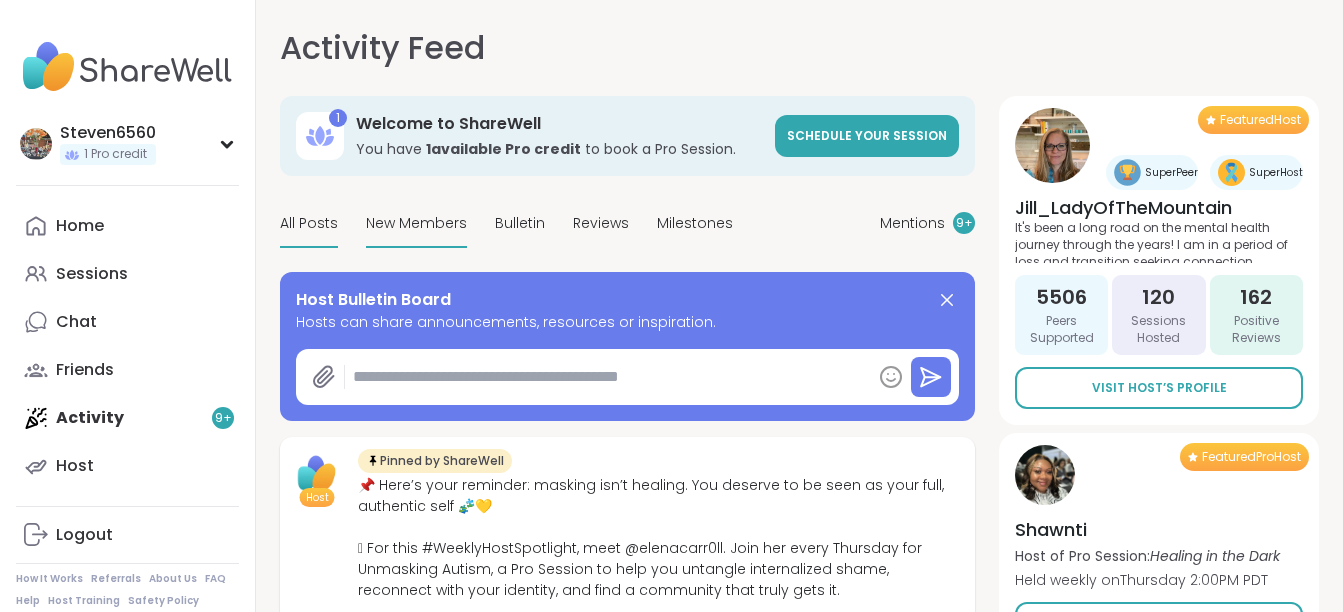 click on "New Members" at bounding box center (416, 223) 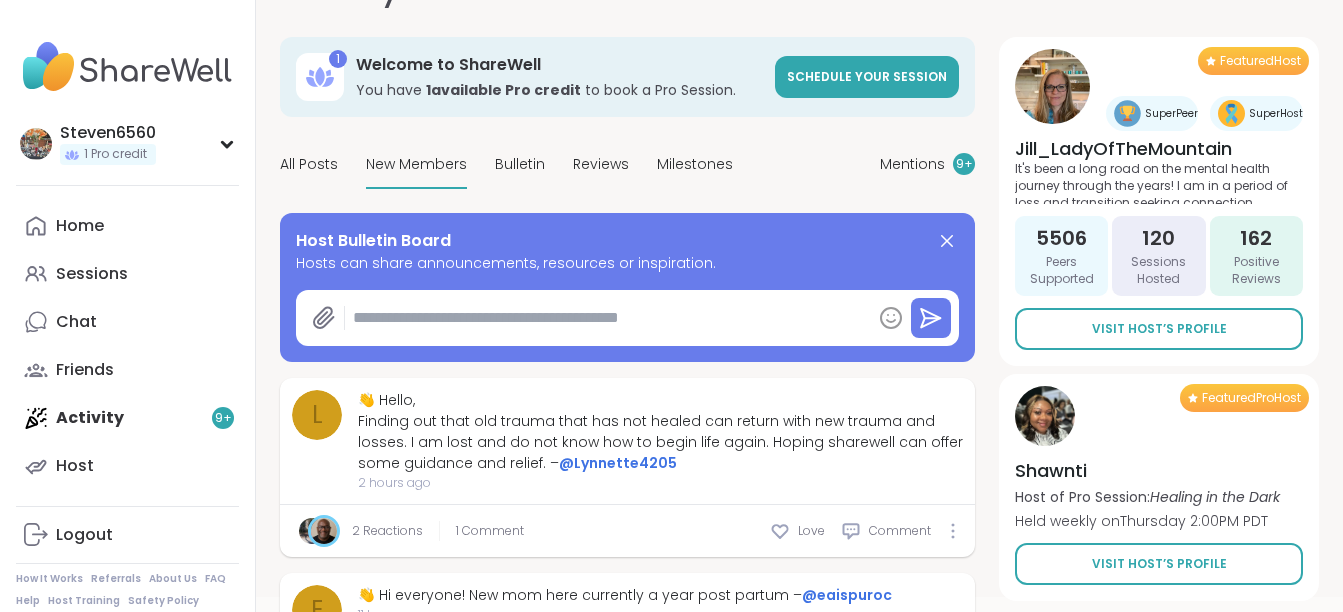 scroll, scrollTop: 40, scrollLeft: 0, axis: vertical 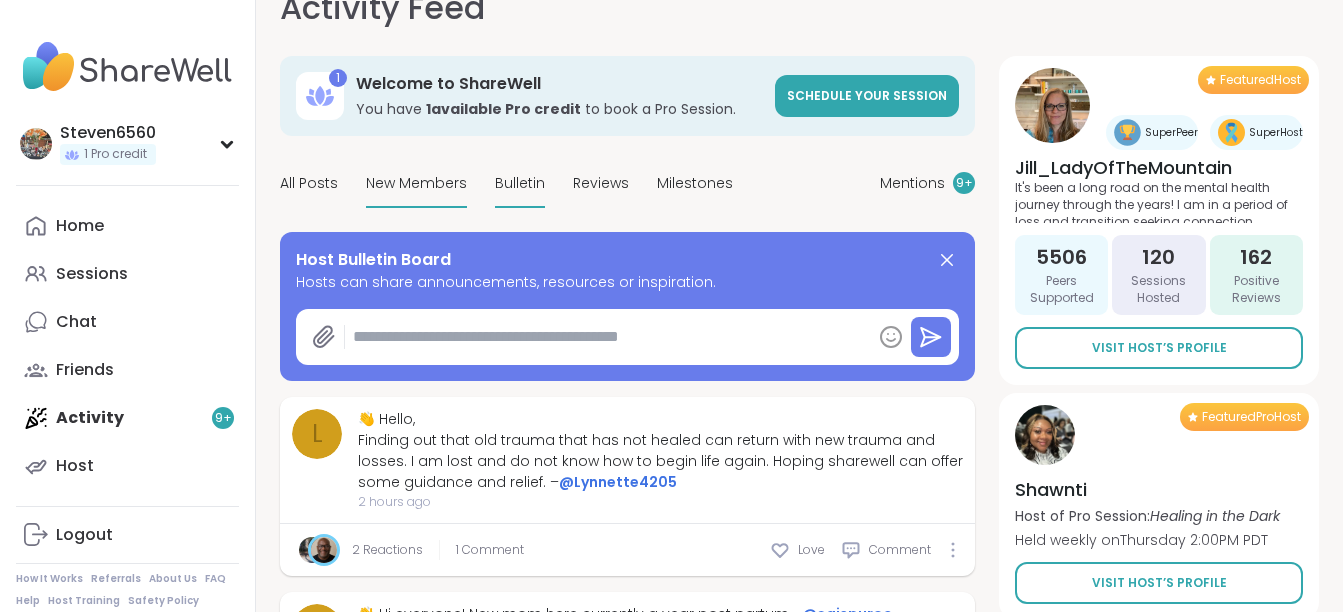 click on "Bulletin" at bounding box center [520, 183] 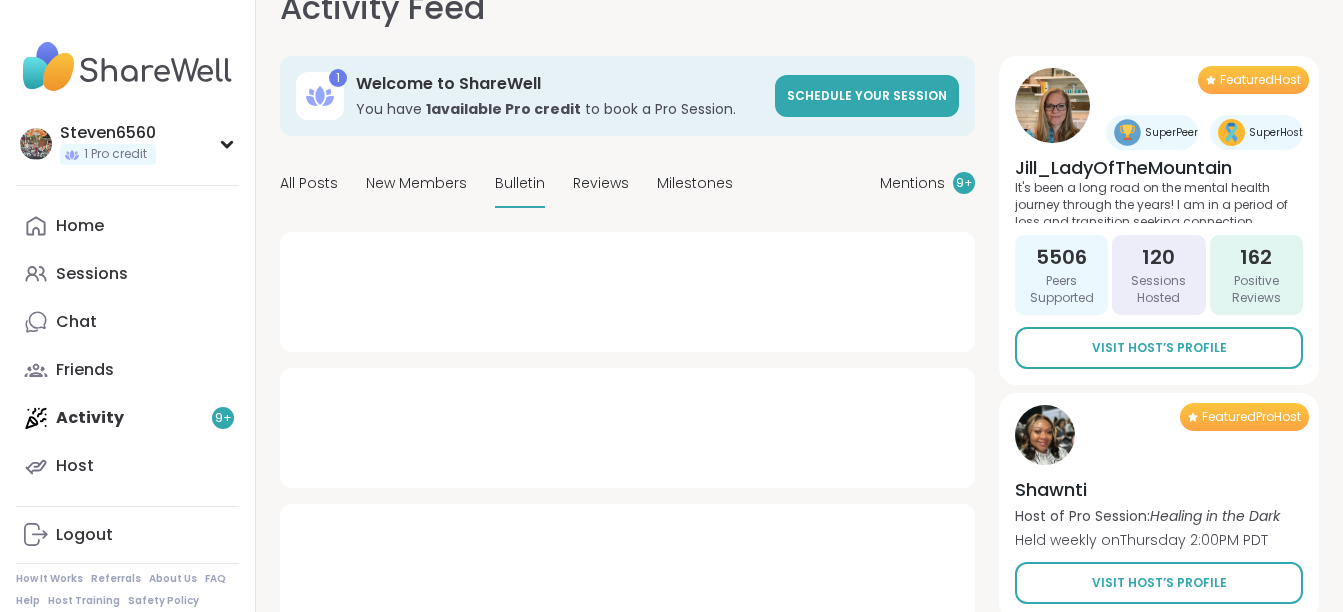 type on "*" 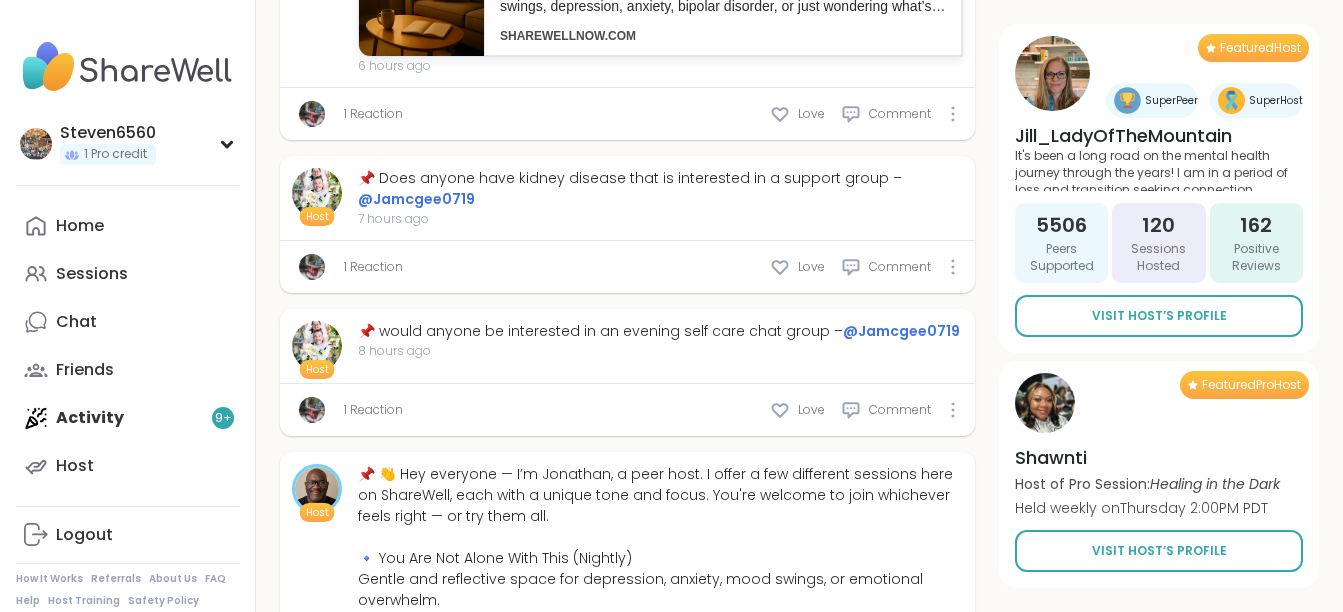 scroll, scrollTop: 1347, scrollLeft: 0, axis: vertical 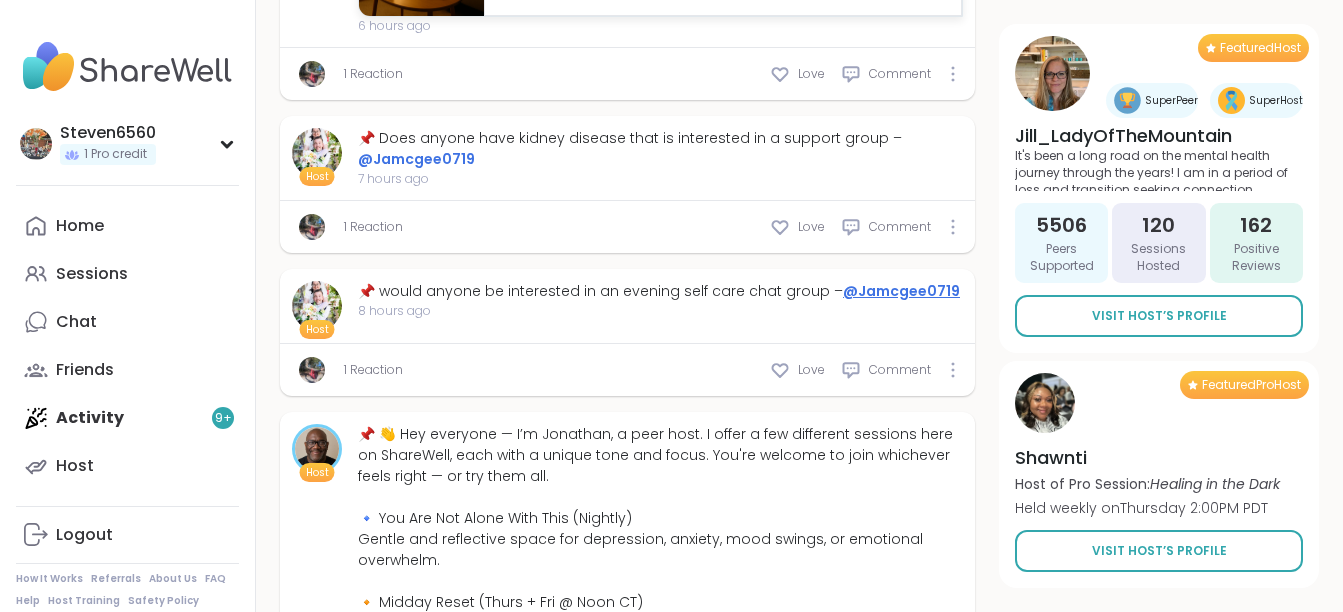 click on "@Jamcgee0719" at bounding box center (901, 291) 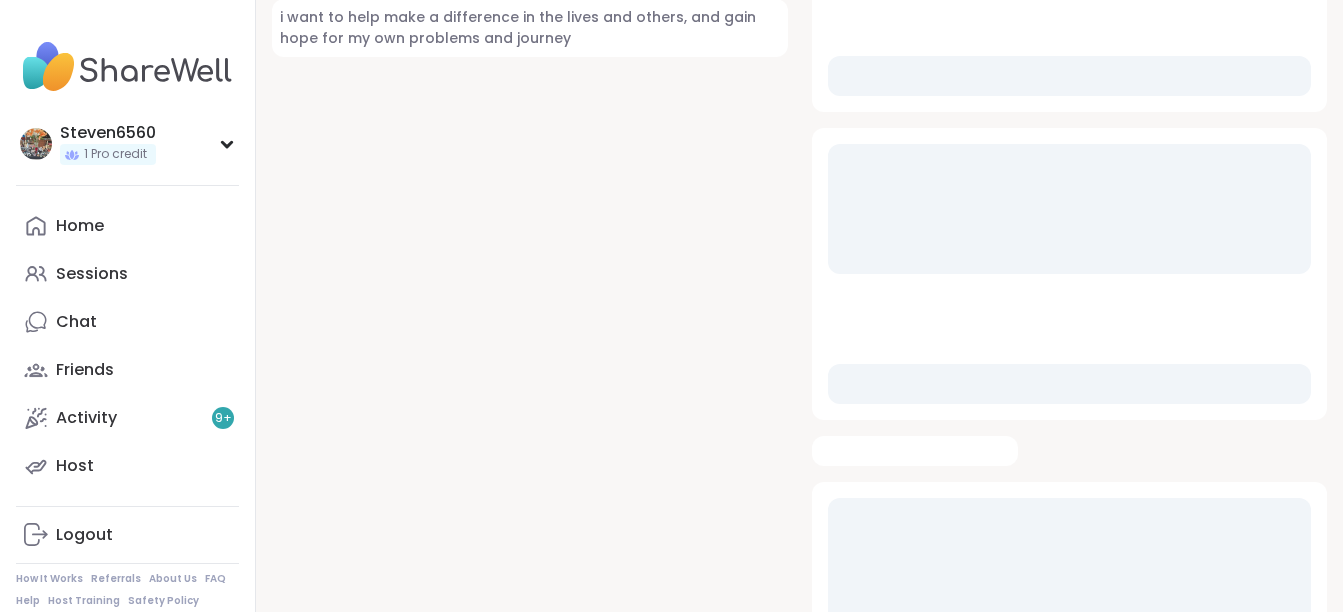 scroll, scrollTop: 0, scrollLeft: 0, axis: both 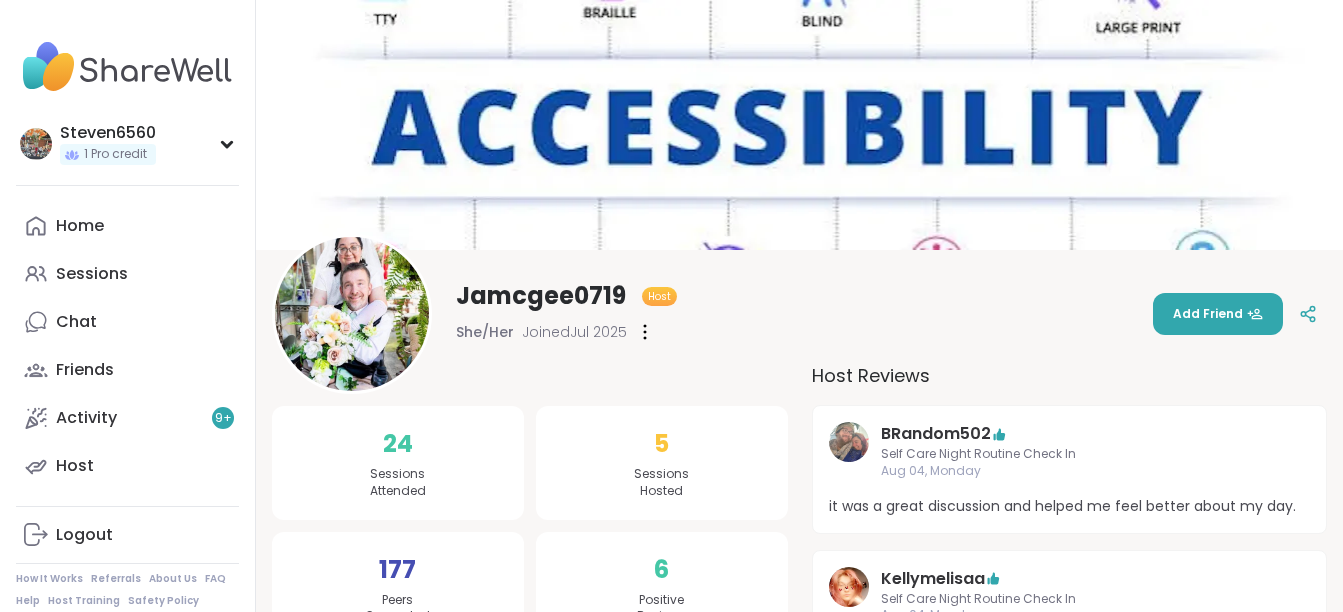 click at bounding box center [127, 67] 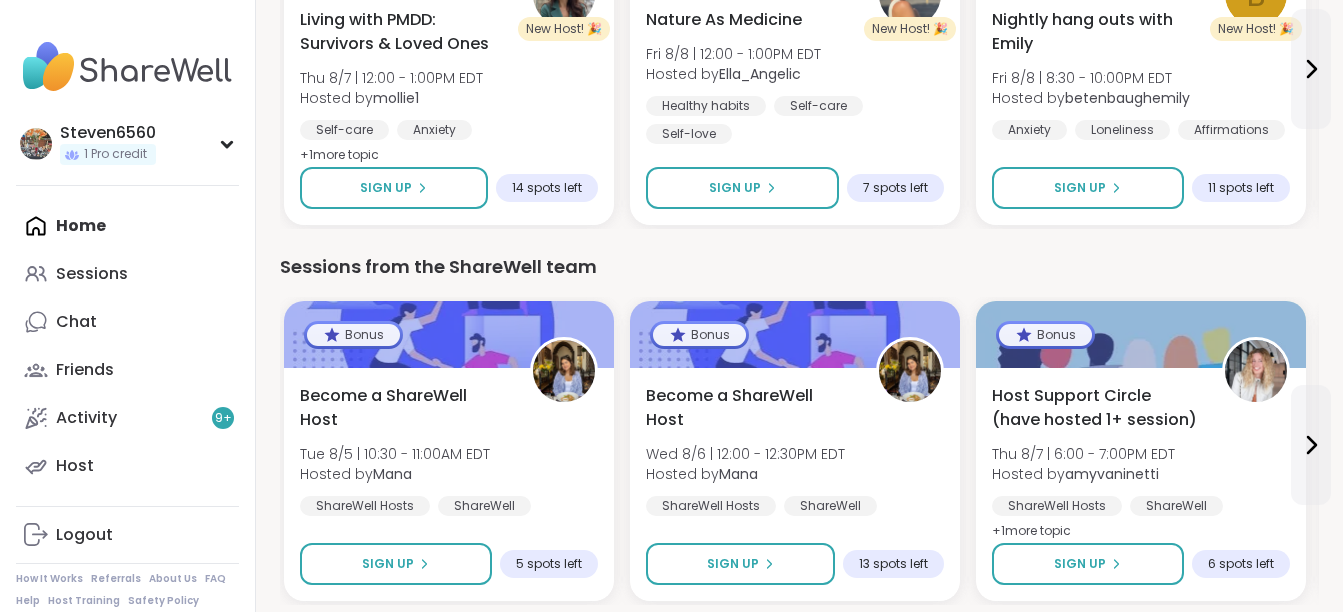 scroll, scrollTop: 2799, scrollLeft: 0, axis: vertical 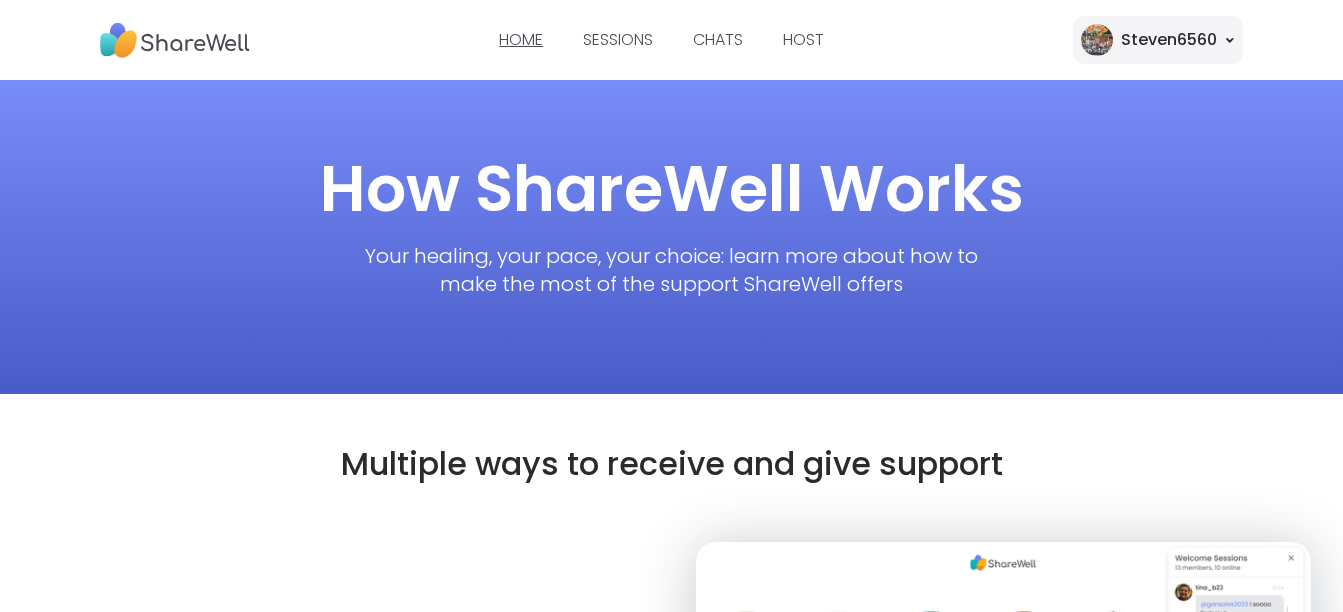 click on "HOME" at bounding box center [521, 39] 